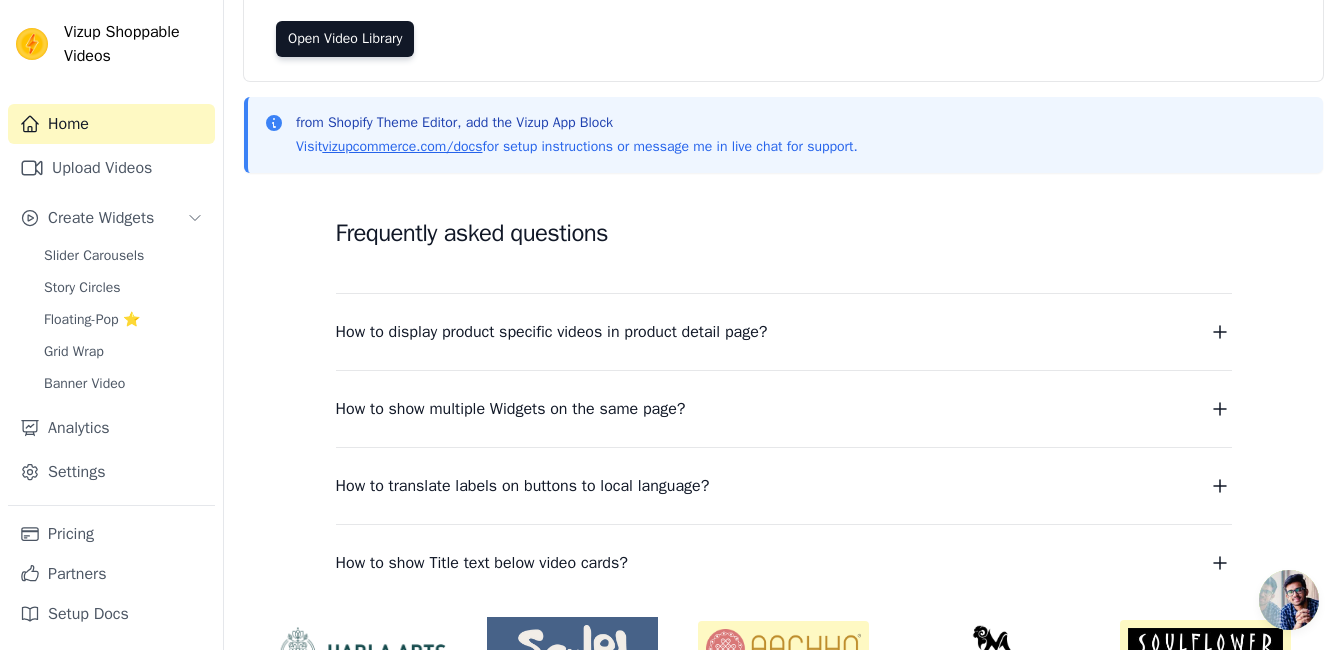 scroll, scrollTop: 200, scrollLeft: 0, axis: vertical 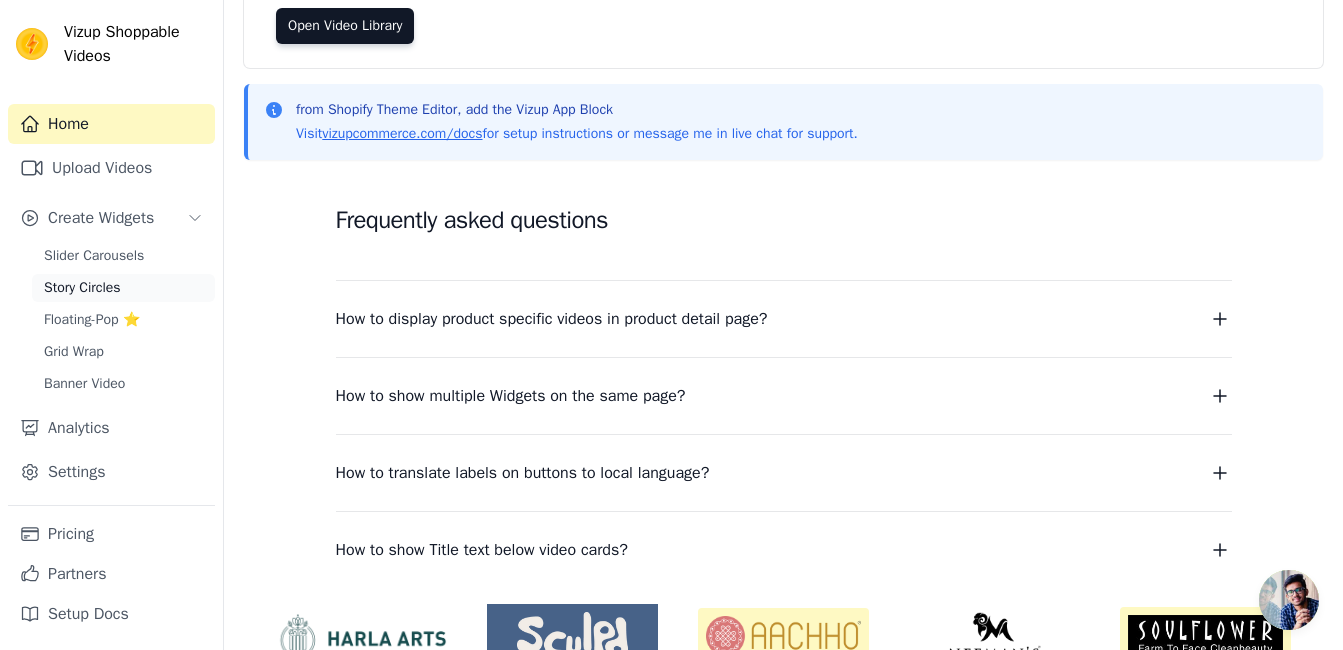 click on "Story Circles" at bounding box center (82, 288) 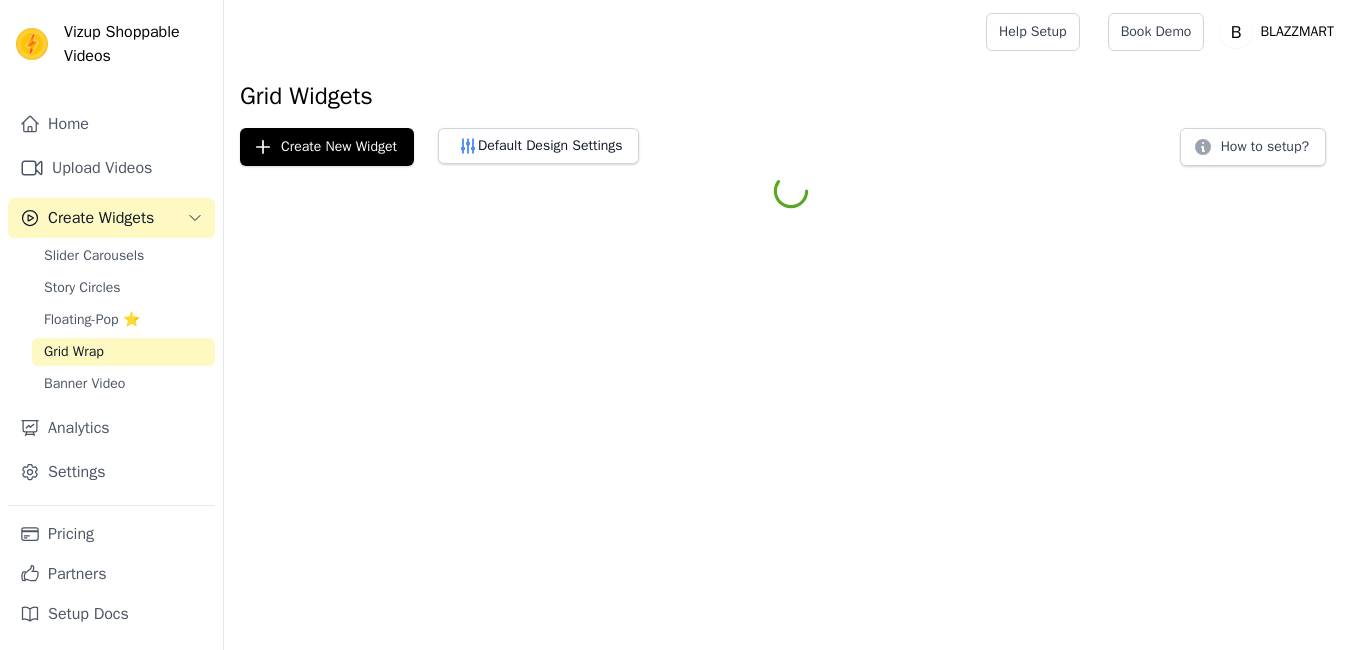 scroll, scrollTop: 0, scrollLeft: 0, axis: both 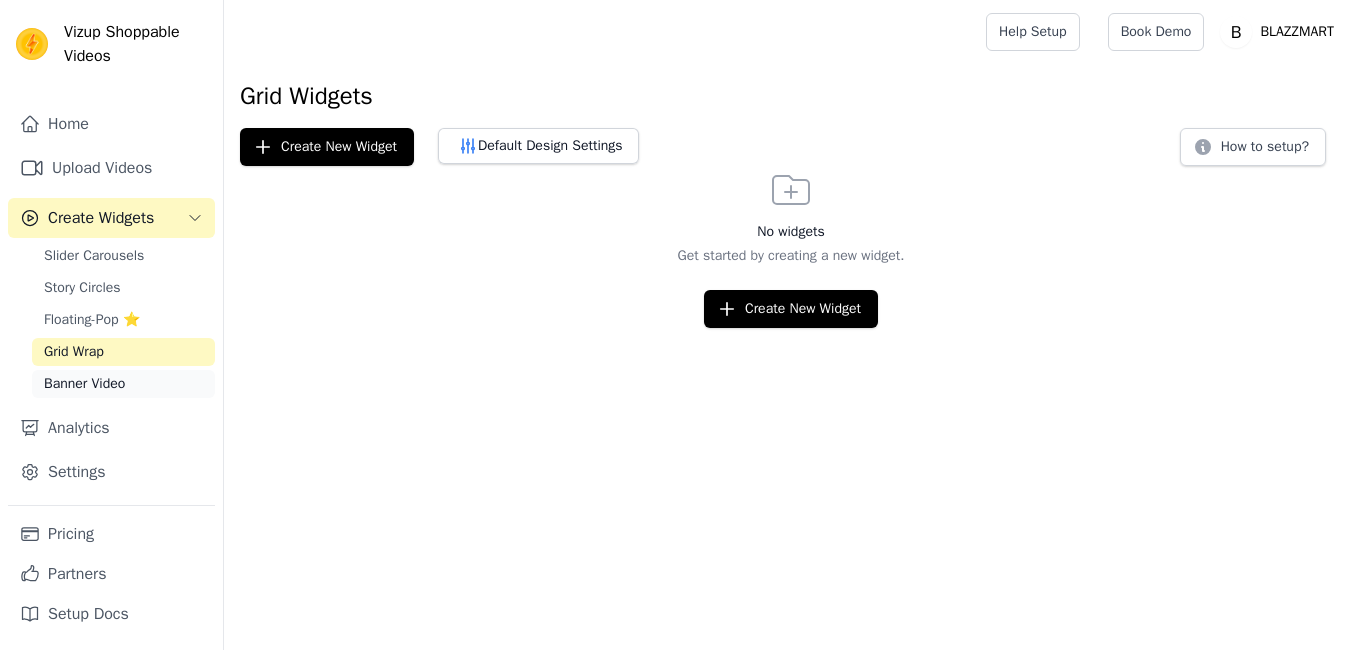click on "Banner Video" at bounding box center [84, 384] 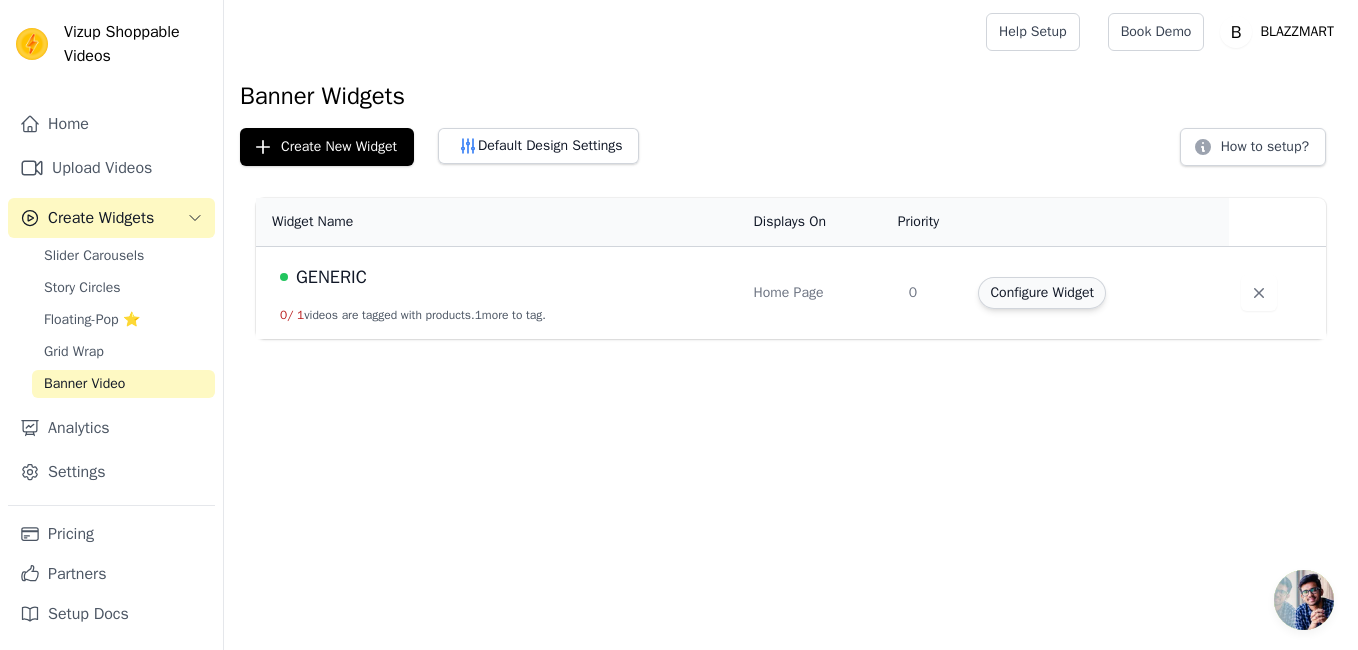 click on "Configure Widget" at bounding box center (1041, 293) 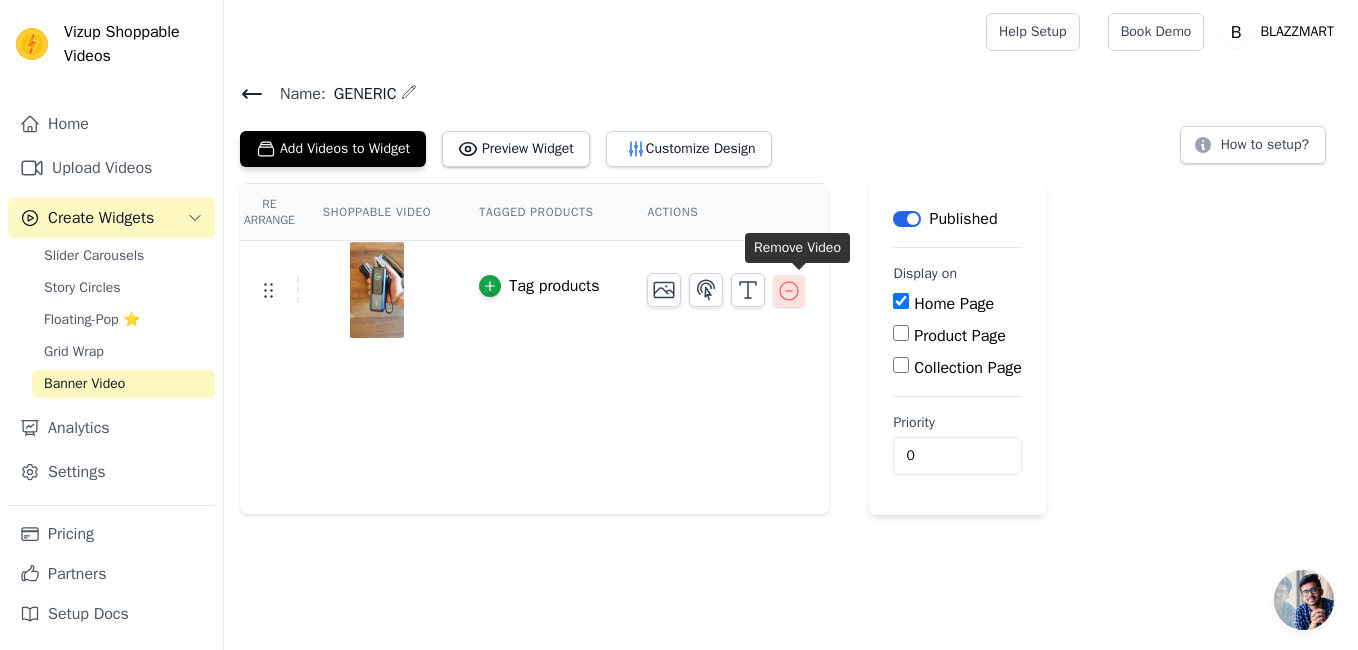 click 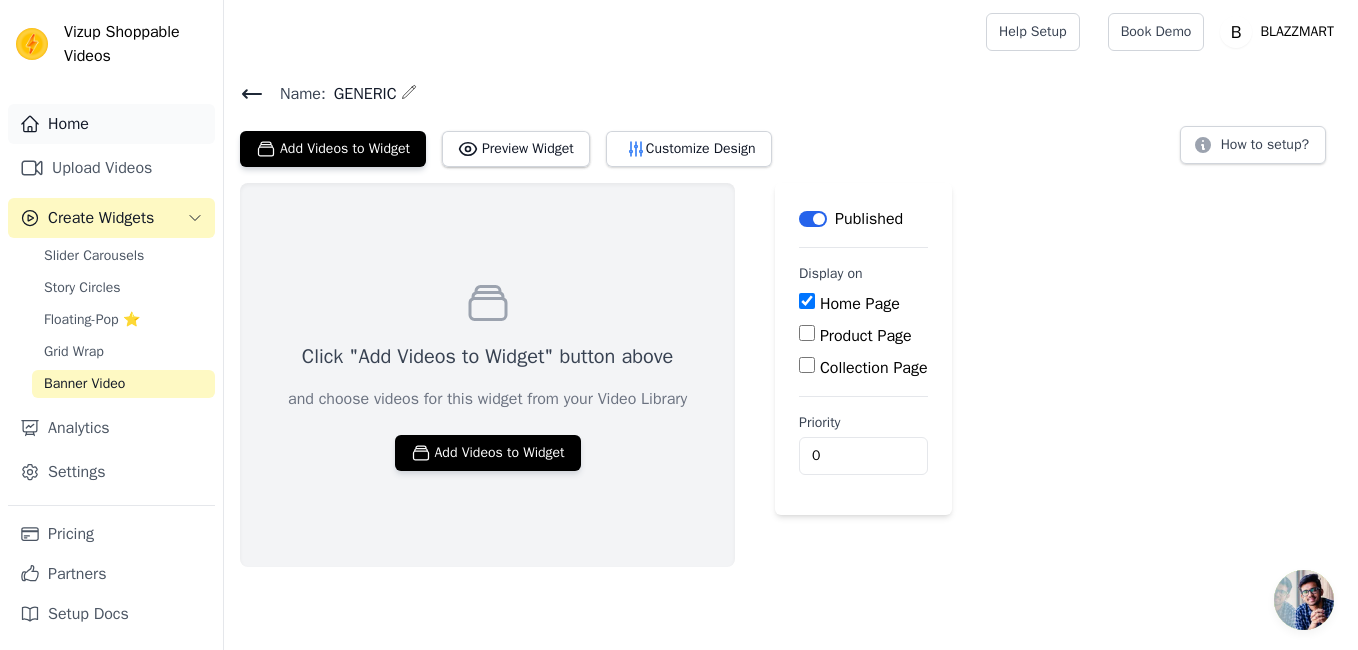 click on "Home" at bounding box center [111, 124] 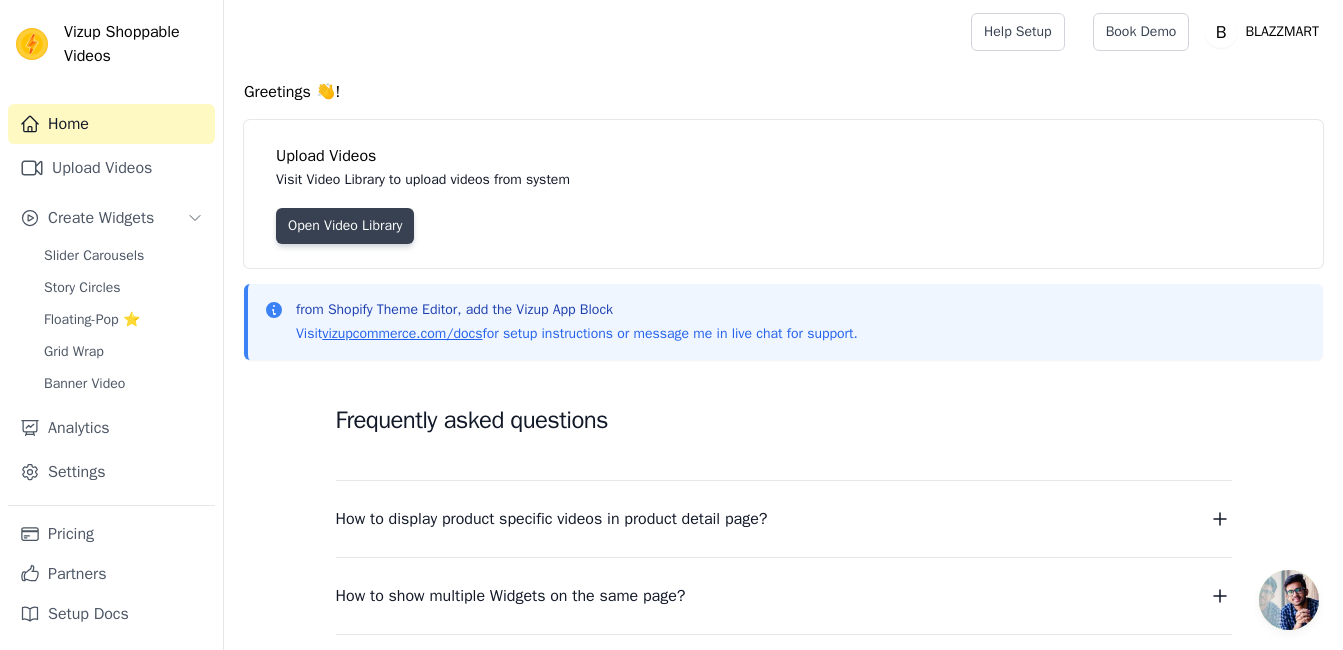 click on "Open Video Library" at bounding box center [345, 226] 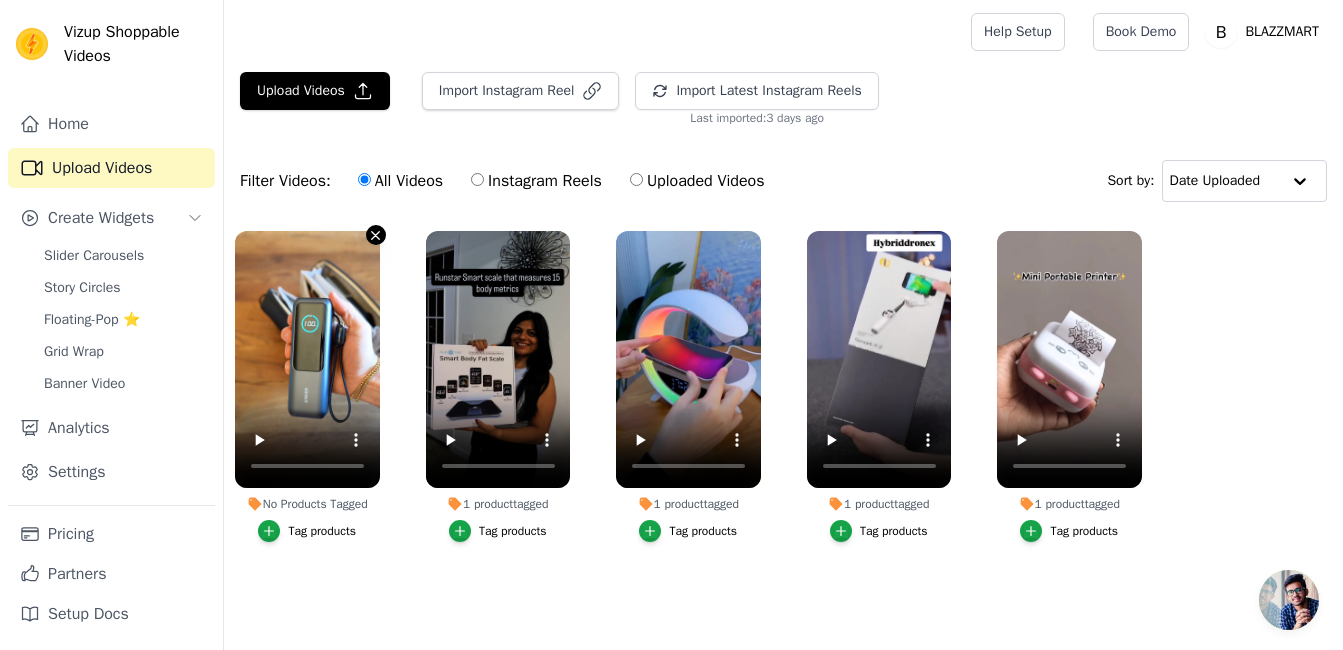 click 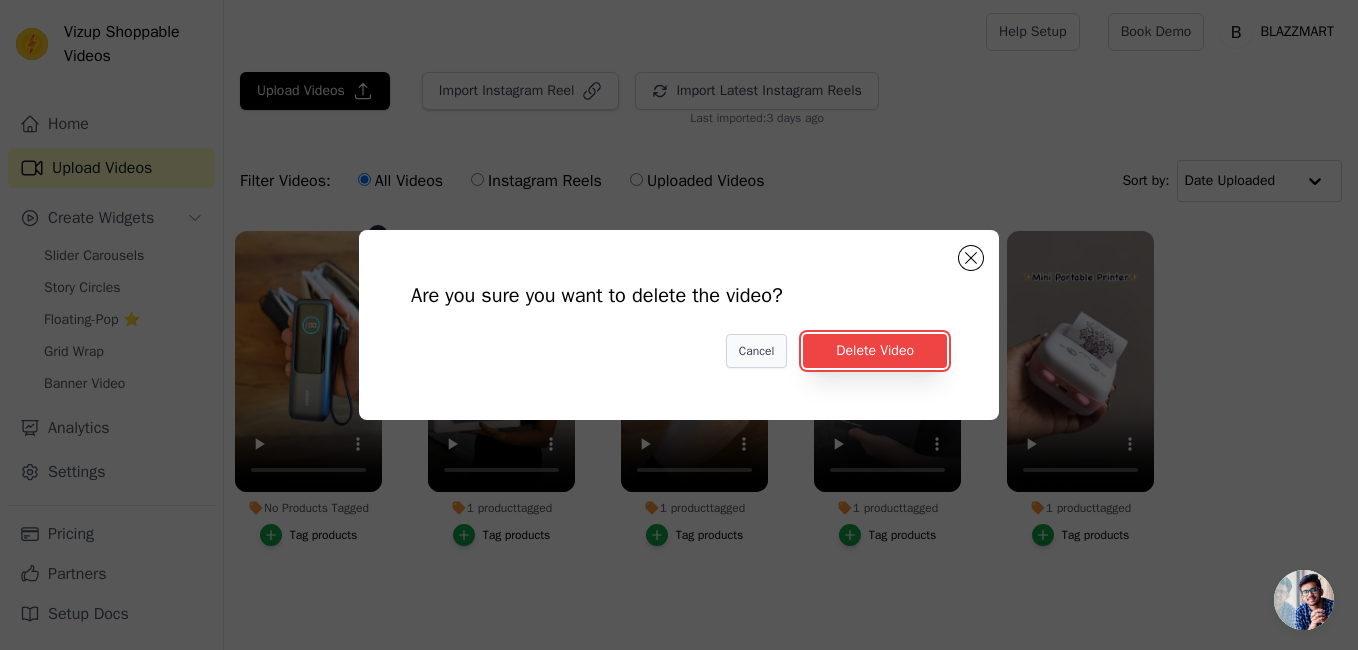 drag, startPoint x: 844, startPoint y: 347, endPoint x: 721, endPoint y: 349, distance: 123.01626 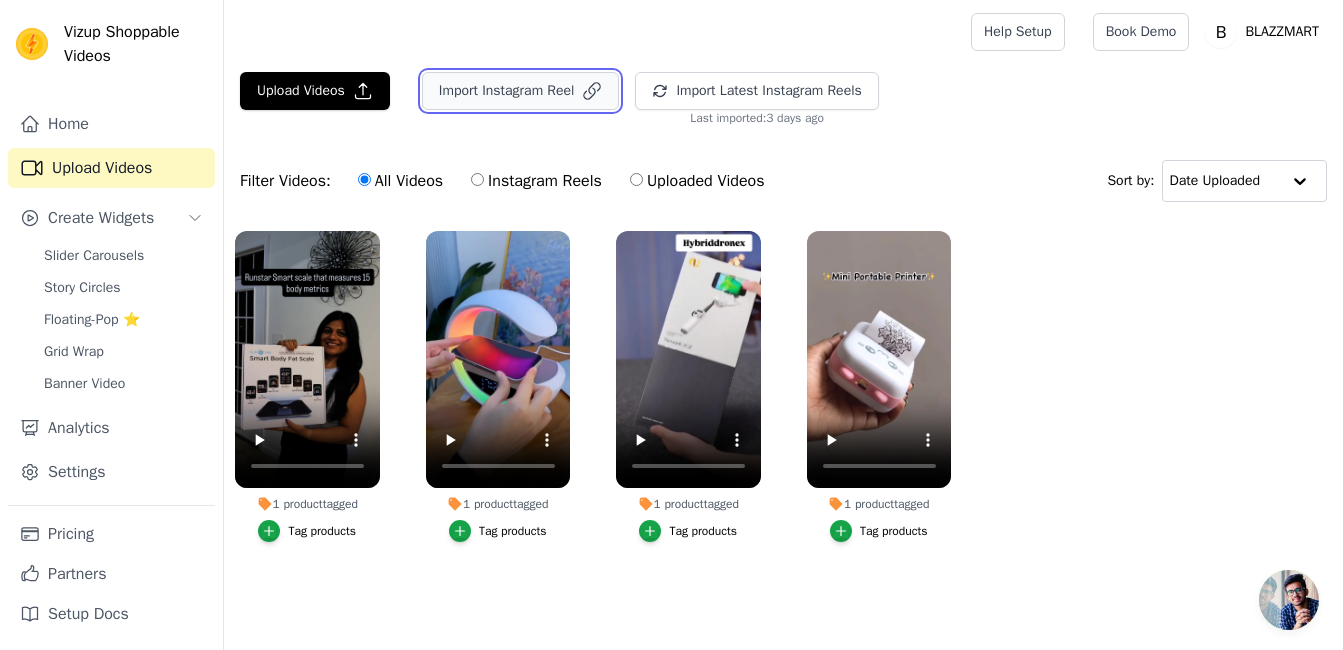 click on "Import Instagram Reel" at bounding box center [521, 91] 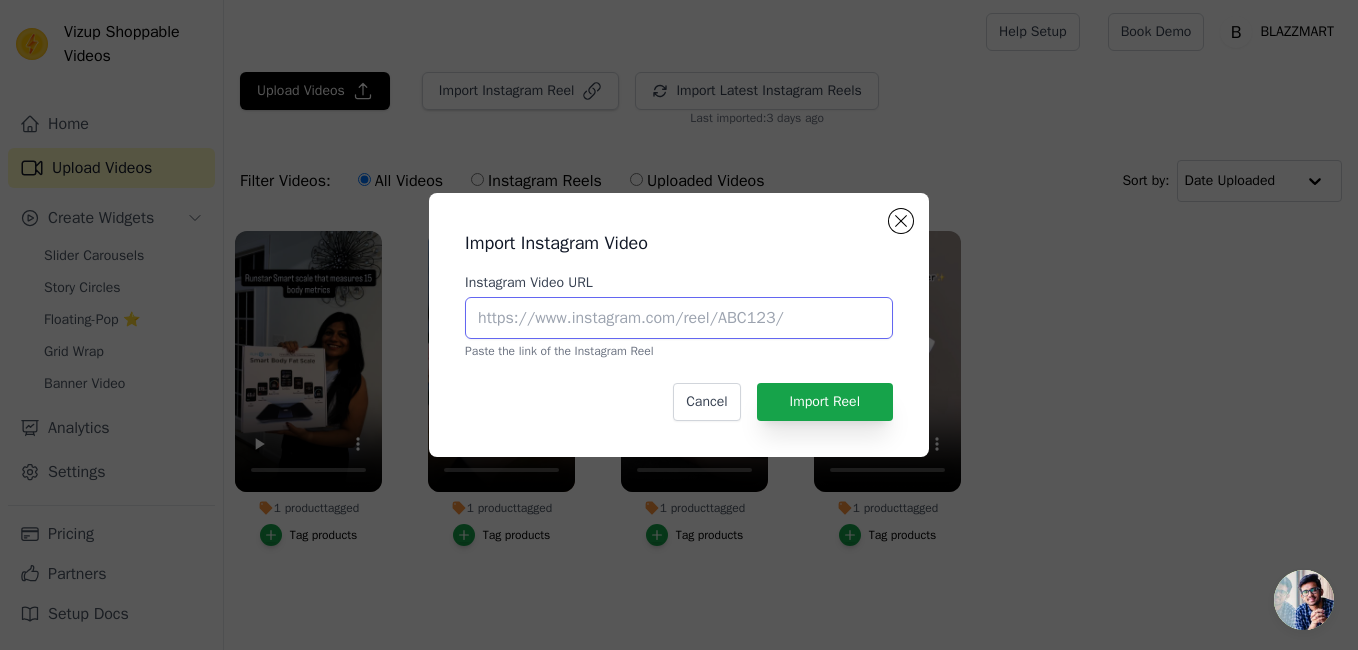 drag, startPoint x: 558, startPoint y: 320, endPoint x: 547, endPoint y: 320, distance: 11 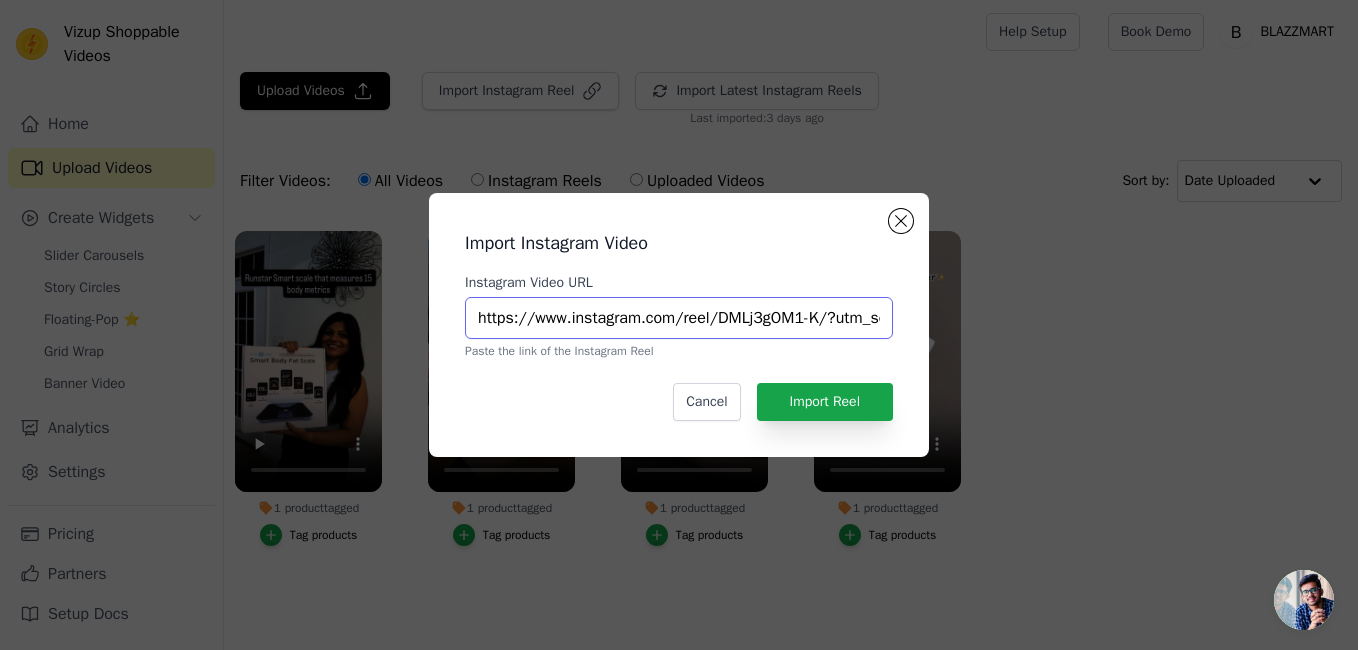 scroll, scrollTop: 0, scrollLeft: 368, axis: horizontal 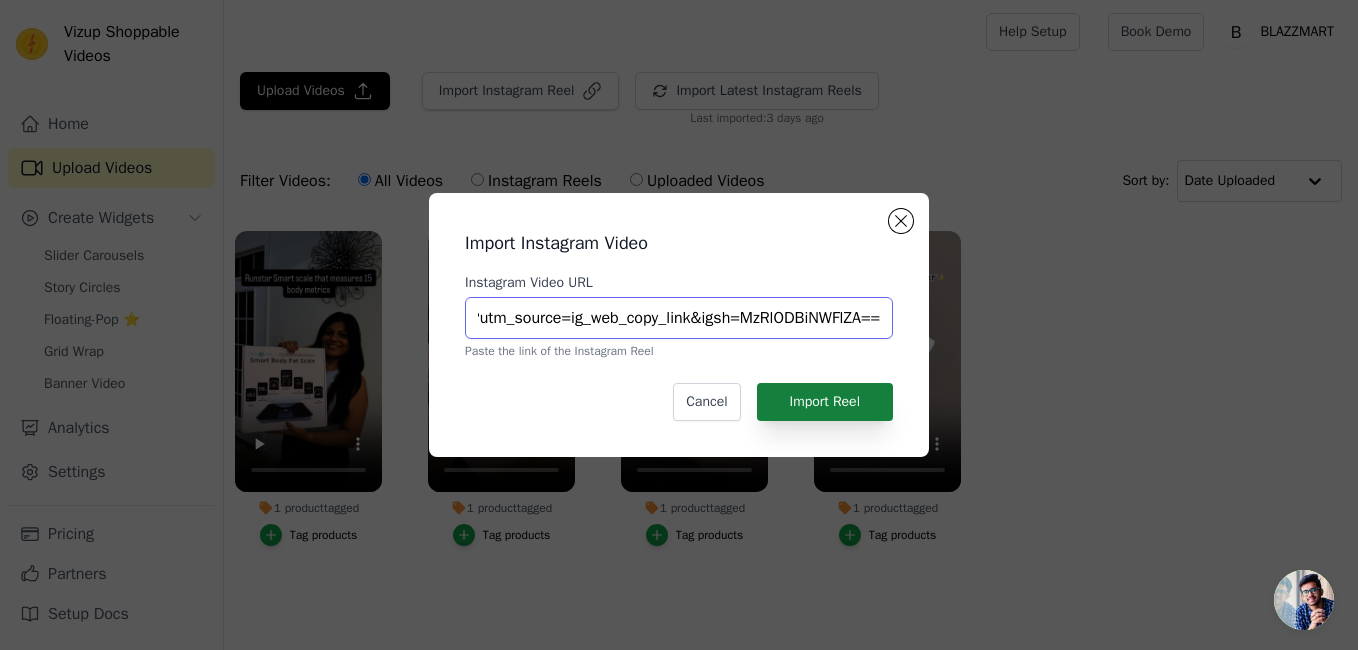 type on "https://www.instagram.com/reel/DMLj3gOM1-K/?utm_source=ig_web_copy_link&igsh=MzRlODBiNWFlZA==" 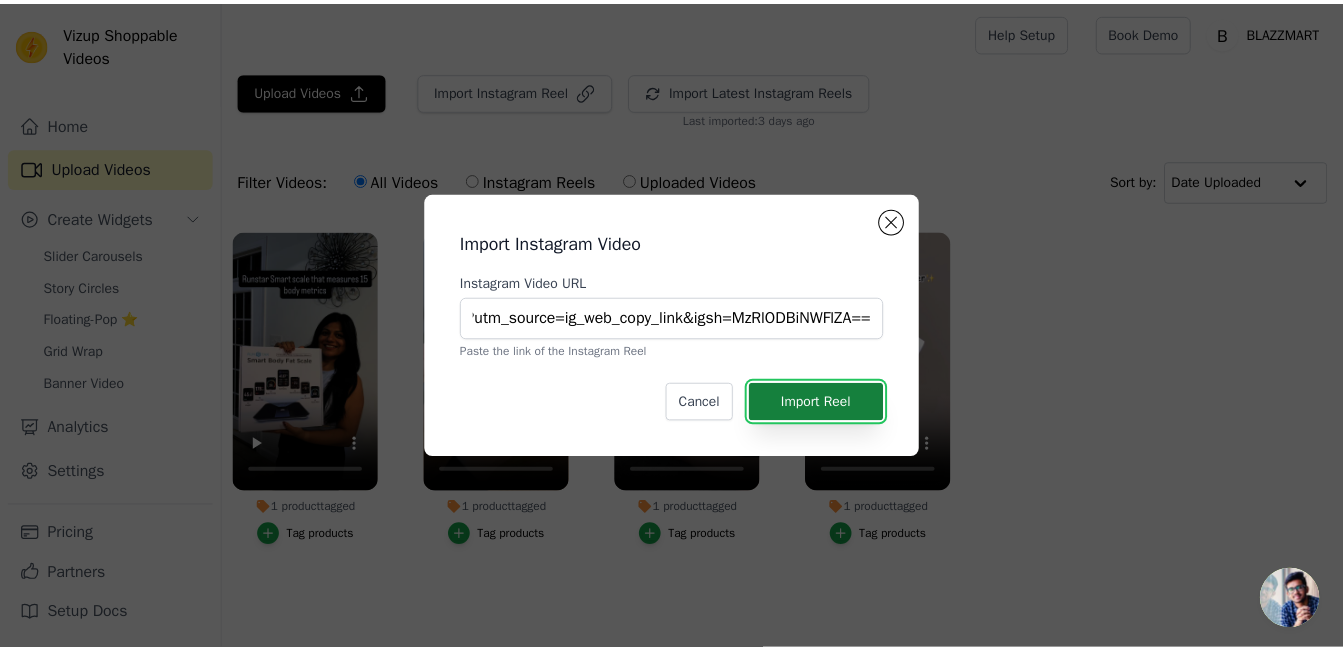 scroll, scrollTop: 0, scrollLeft: 0, axis: both 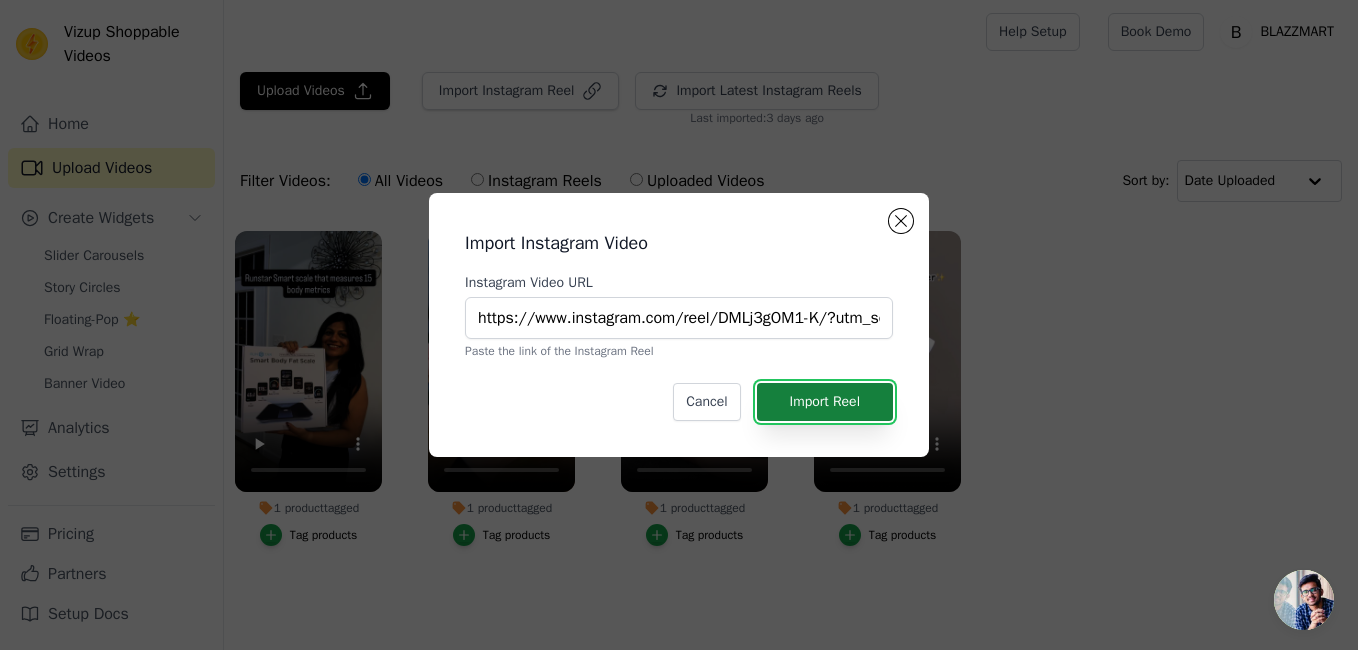 click on "Import Reel" at bounding box center (825, 402) 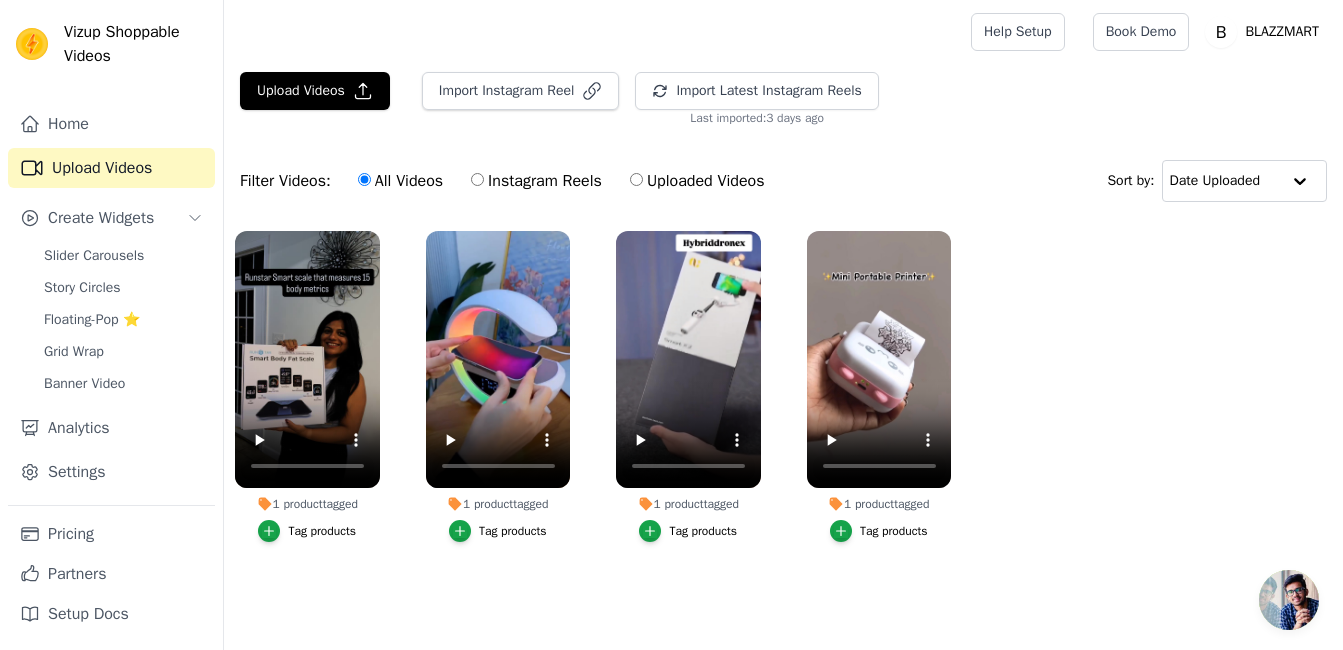 scroll, scrollTop: 0, scrollLeft: 0, axis: both 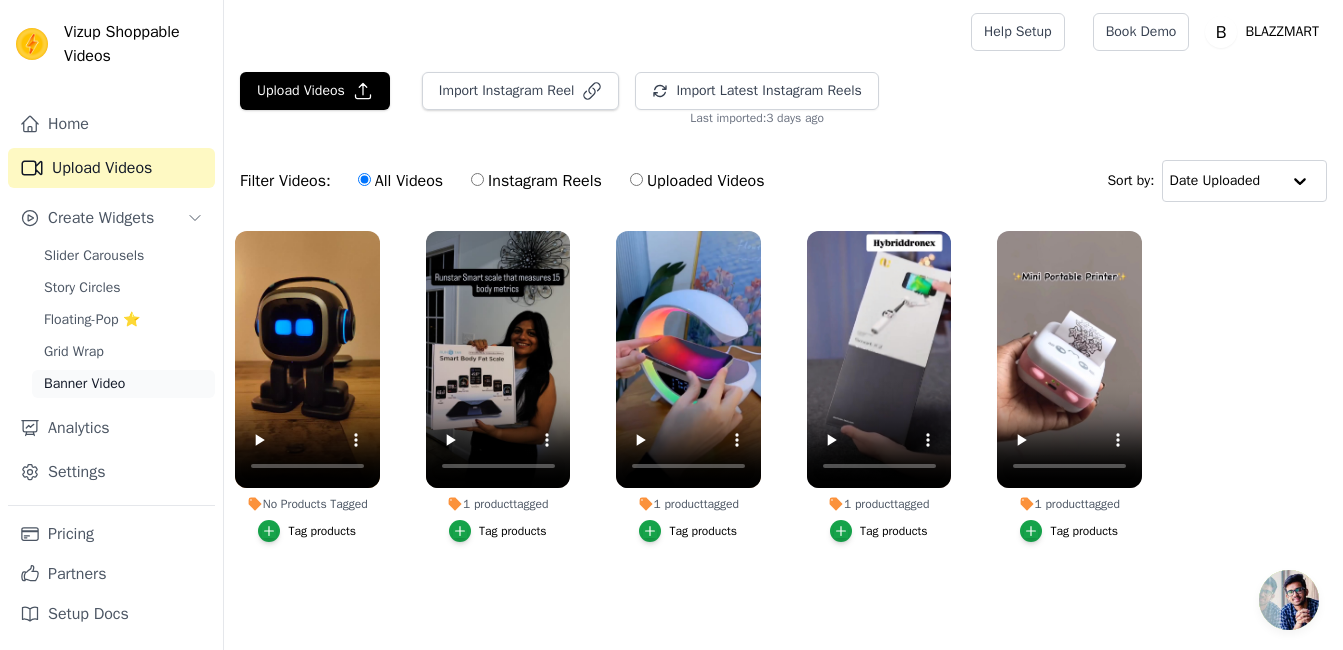 click on "Banner Video" at bounding box center (84, 384) 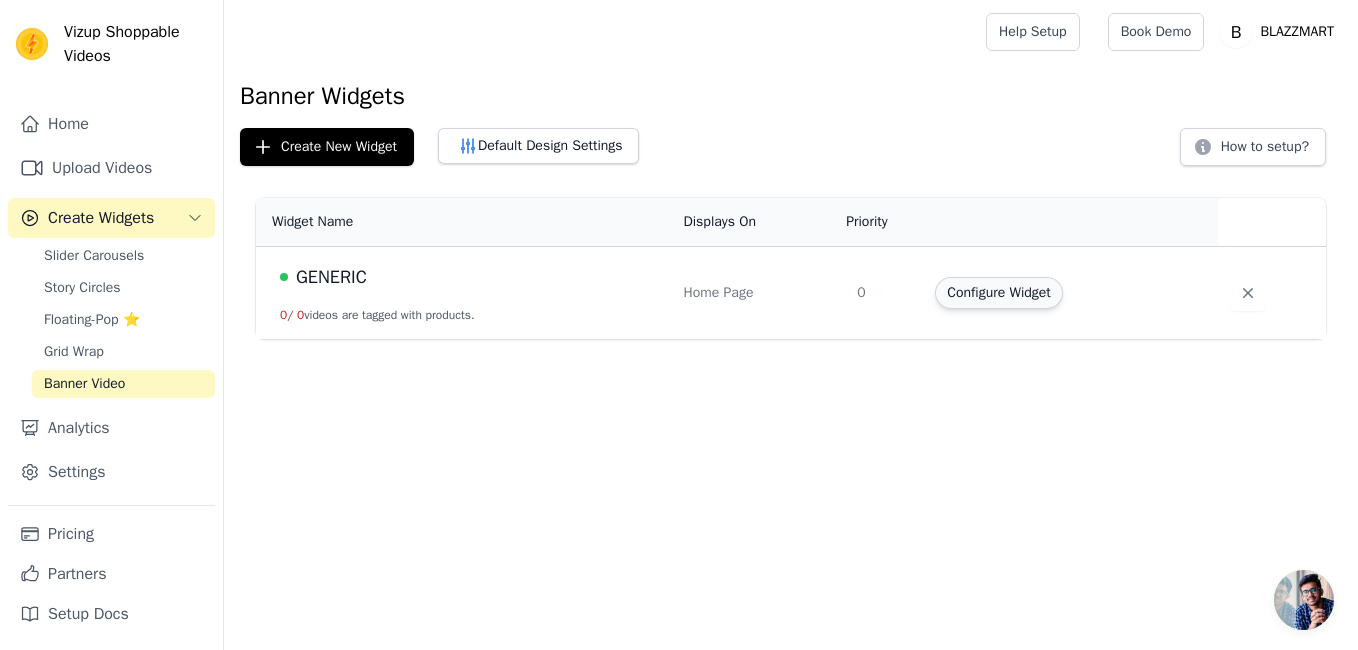 click on "Configure Widget" at bounding box center (998, 293) 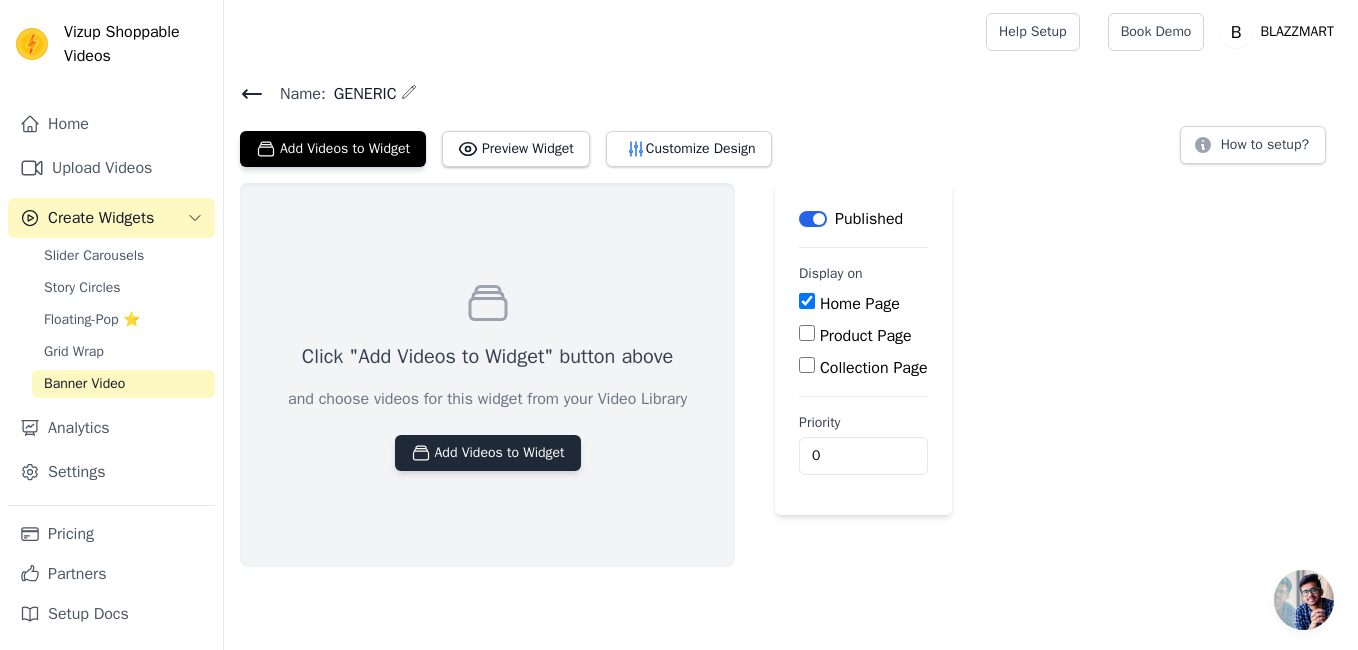 click on "Add Videos to Widget" at bounding box center [488, 453] 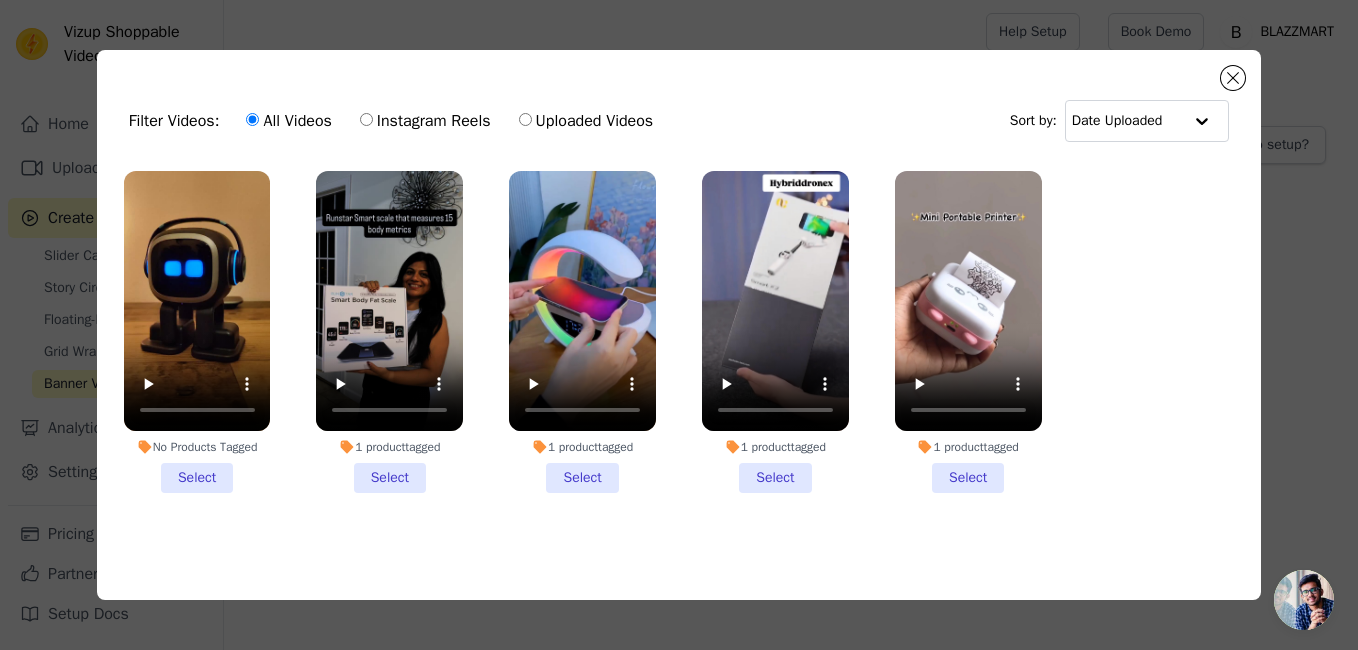 click on "No Products Tagged     Select" at bounding box center (197, 332) 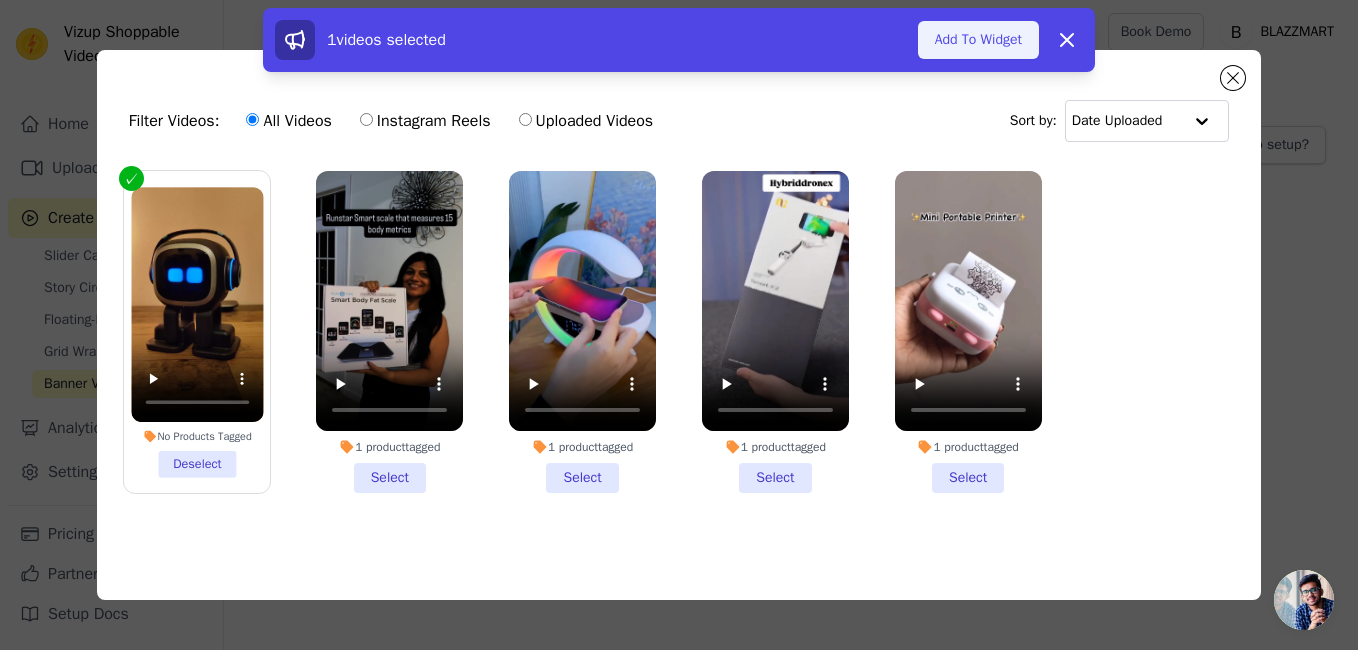 click on "Add To Widget" at bounding box center [978, 40] 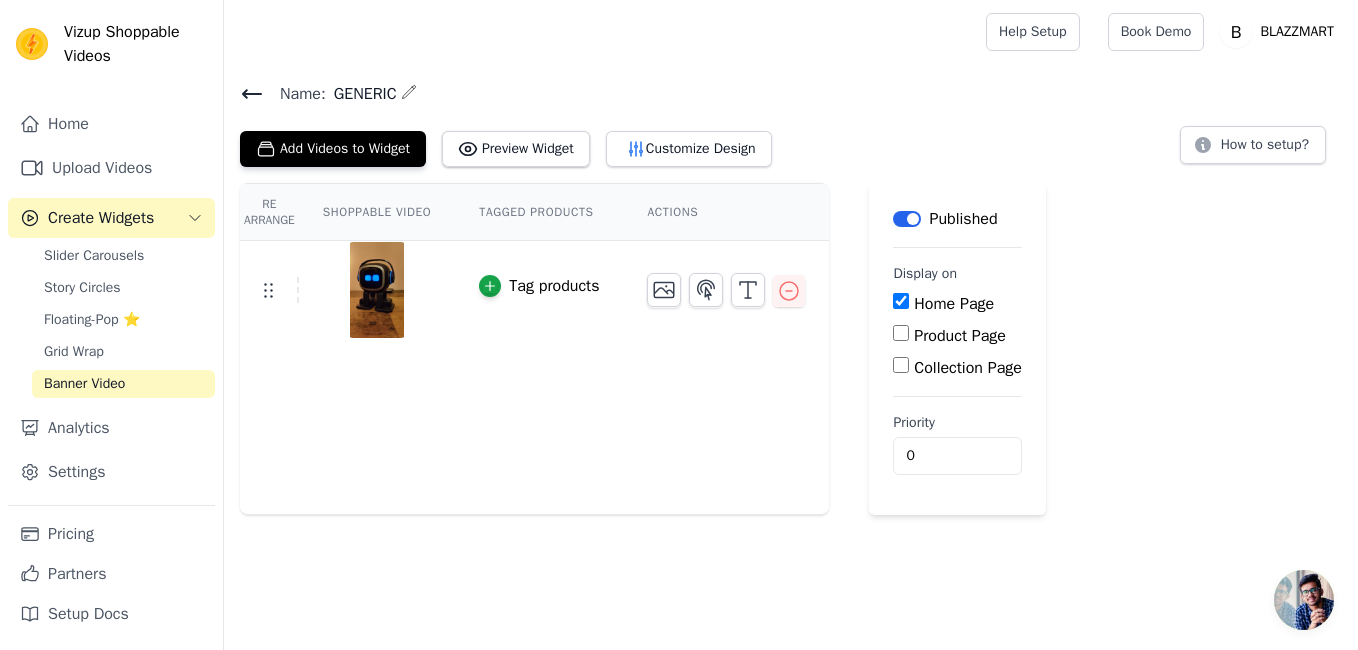 click at bounding box center (726, 290) 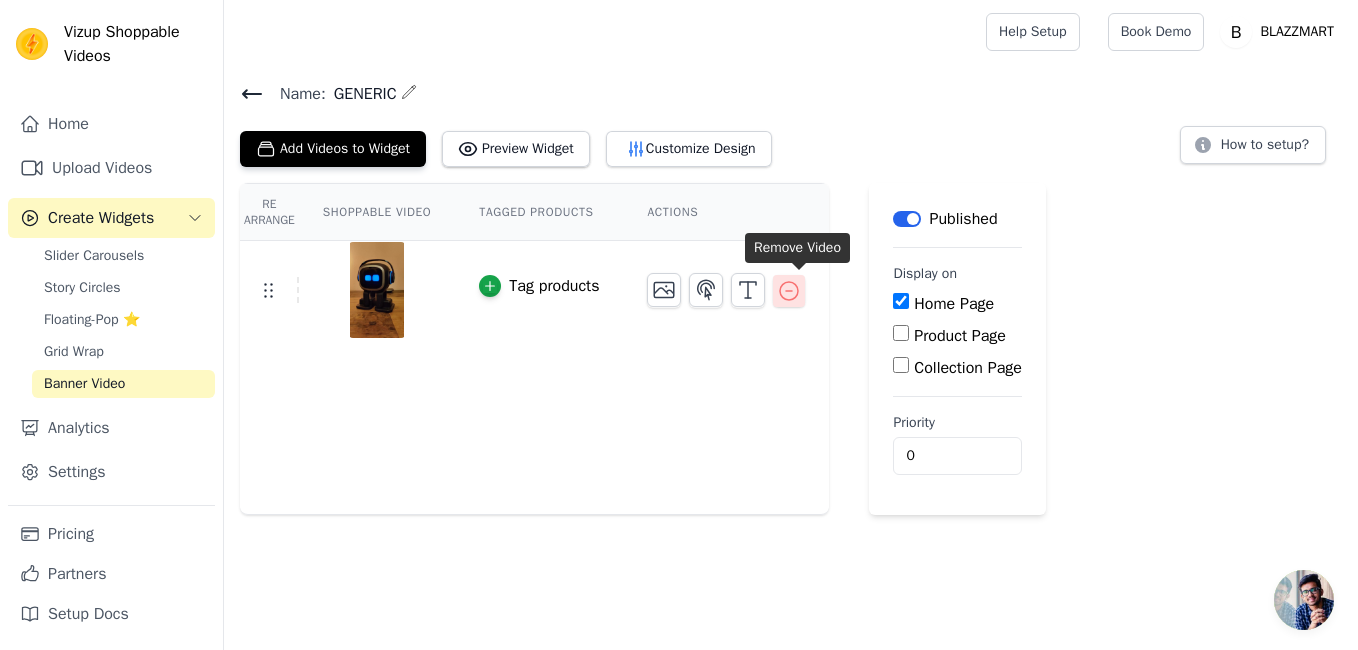 click 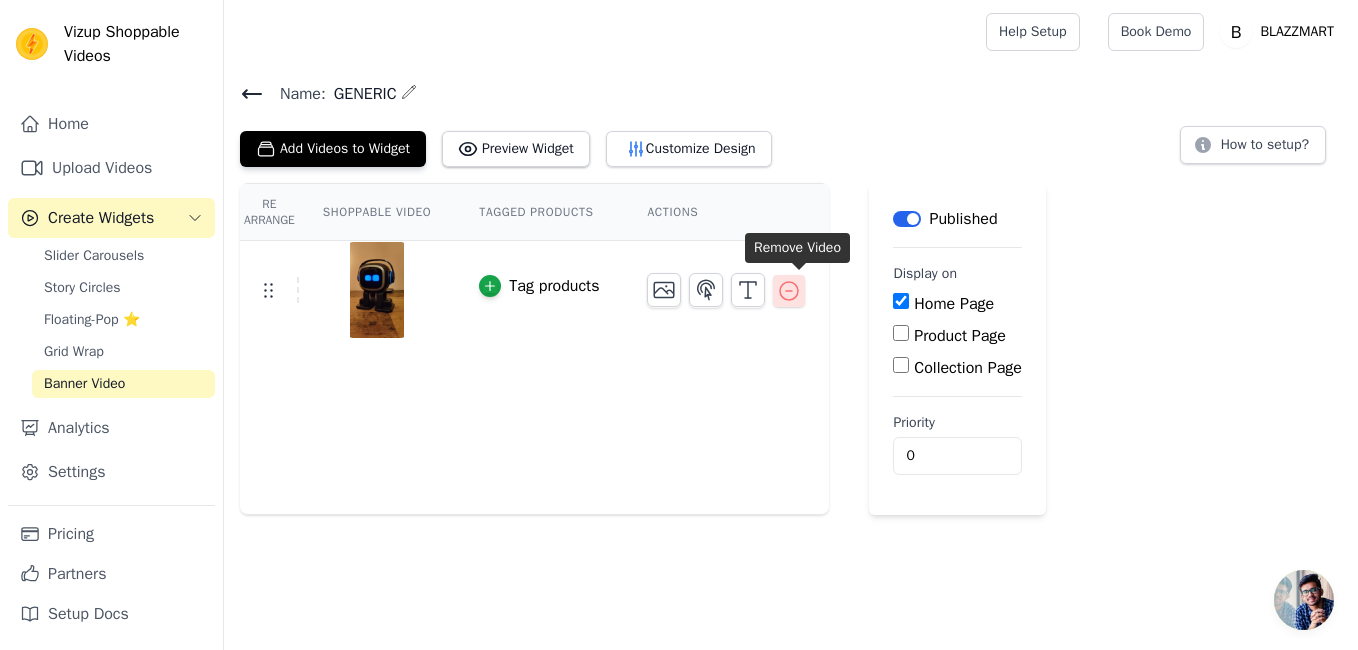 click on "Home Page" at bounding box center [957, 304] 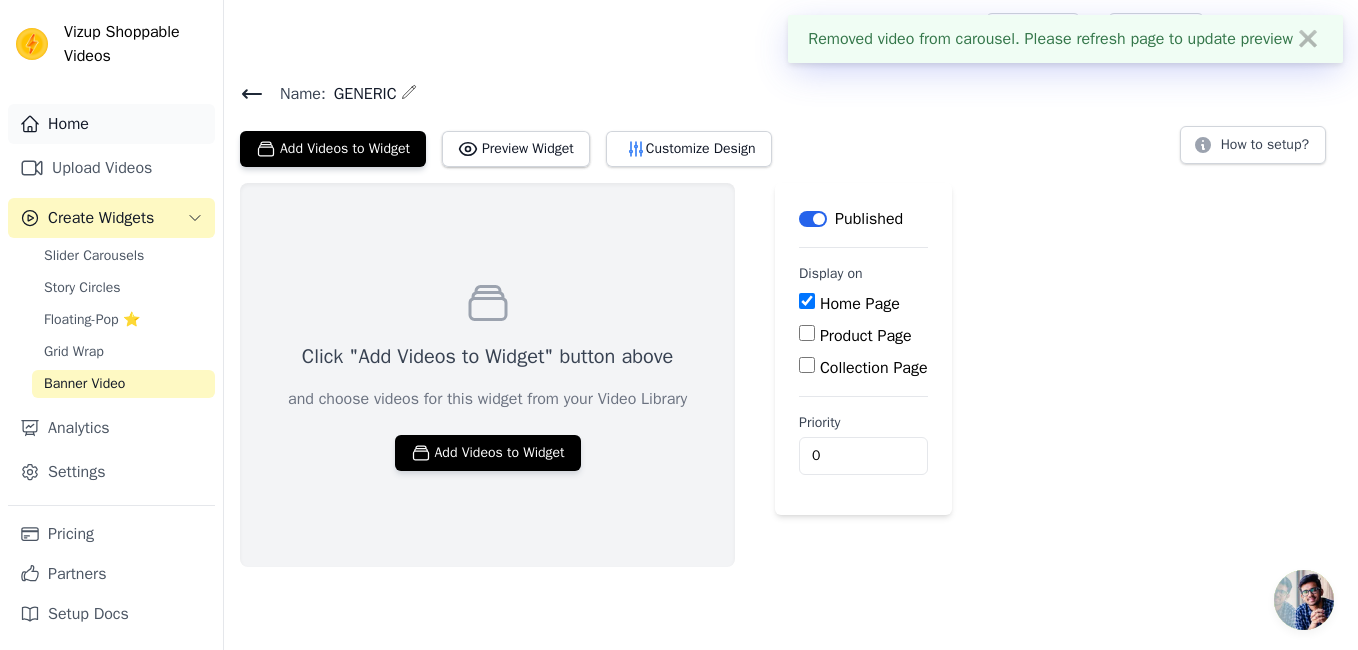 click on "Home" at bounding box center [111, 124] 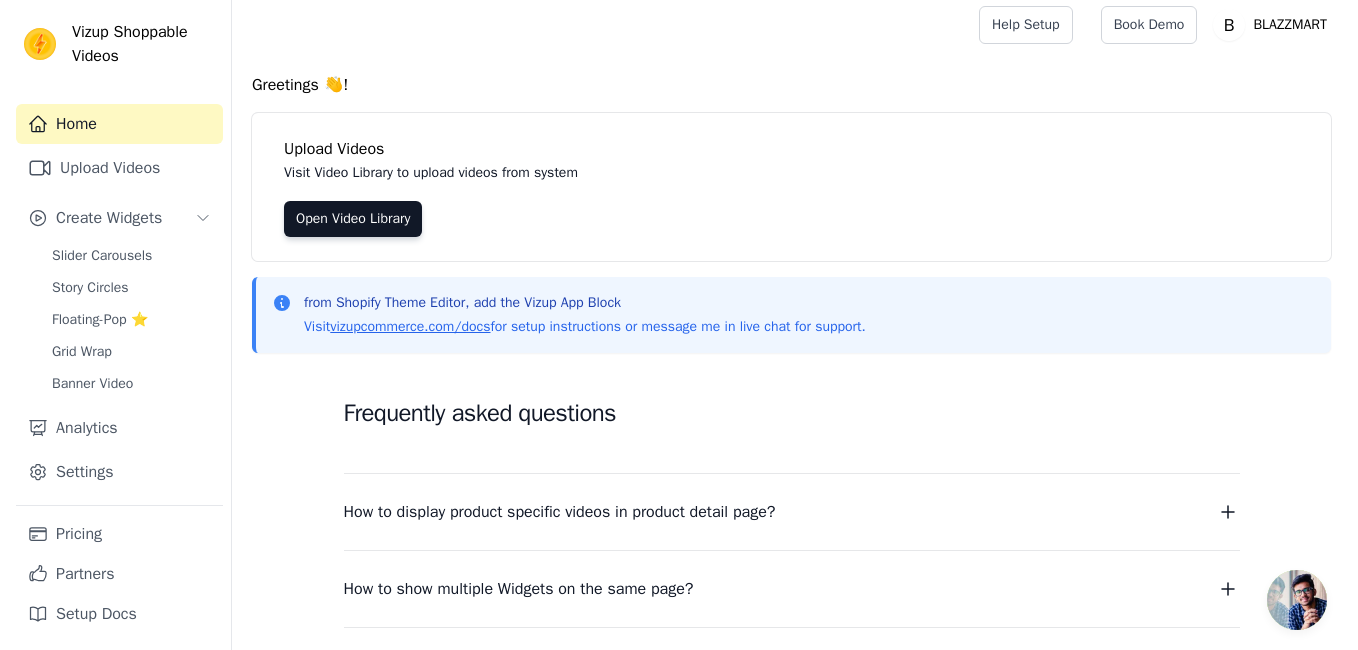 scroll, scrollTop: 0, scrollLeft: 0, axis: both 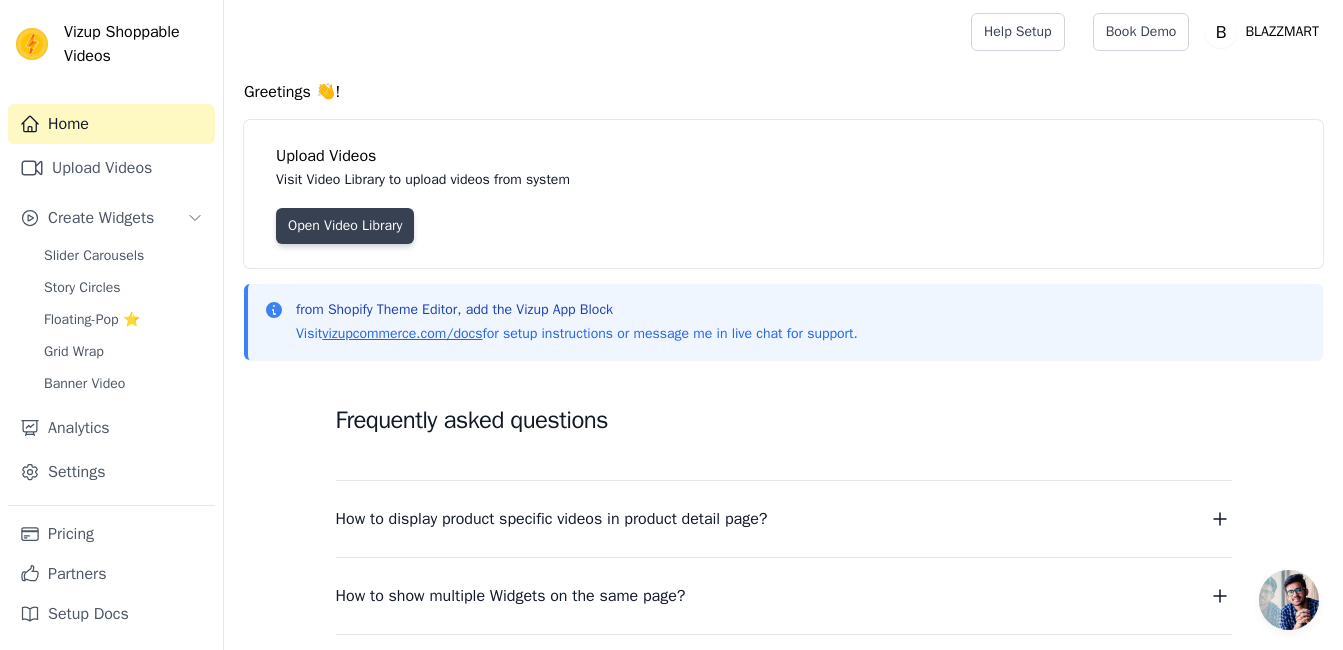 click on "Open Video Library" at bounding box center (345, 226) 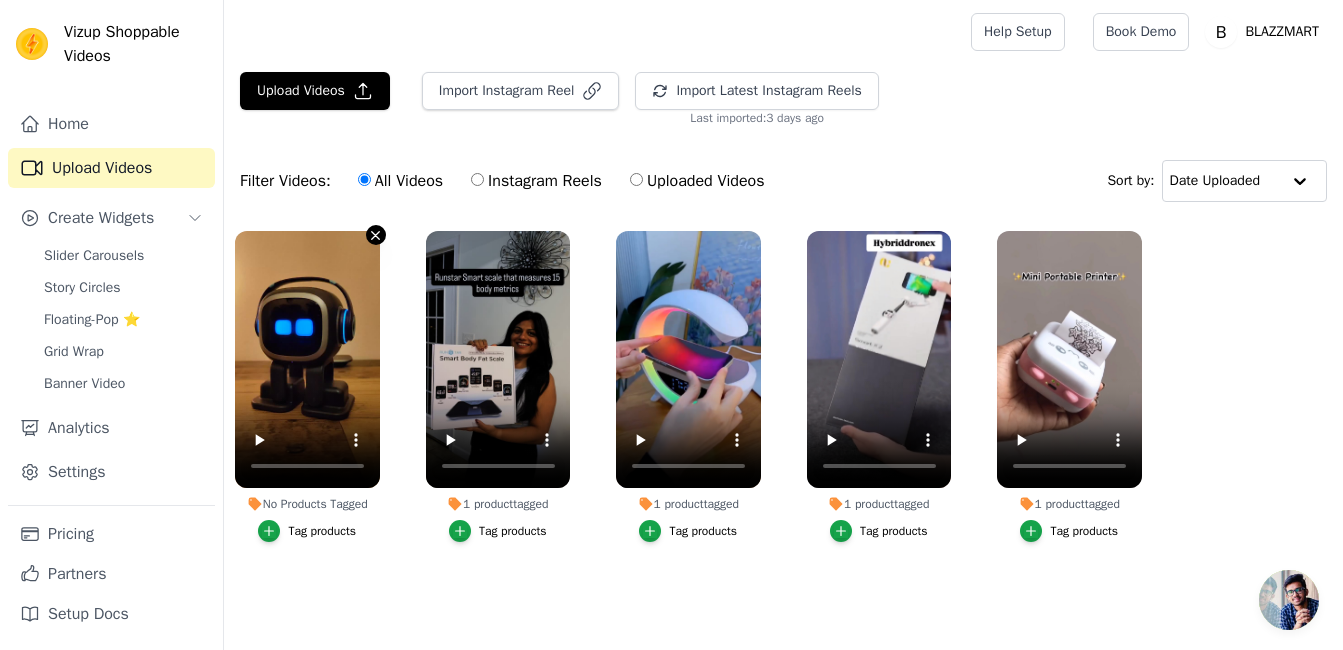 click 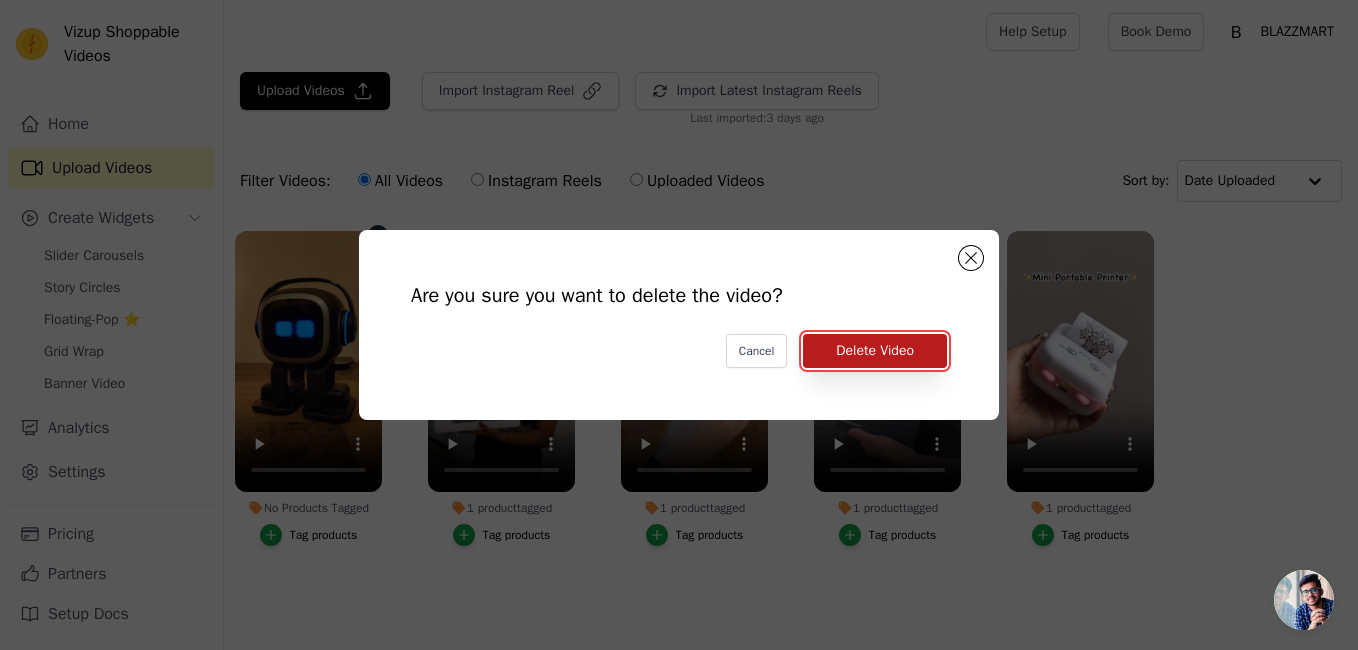 click on "Delete Video" at bounding box center (875, 351) 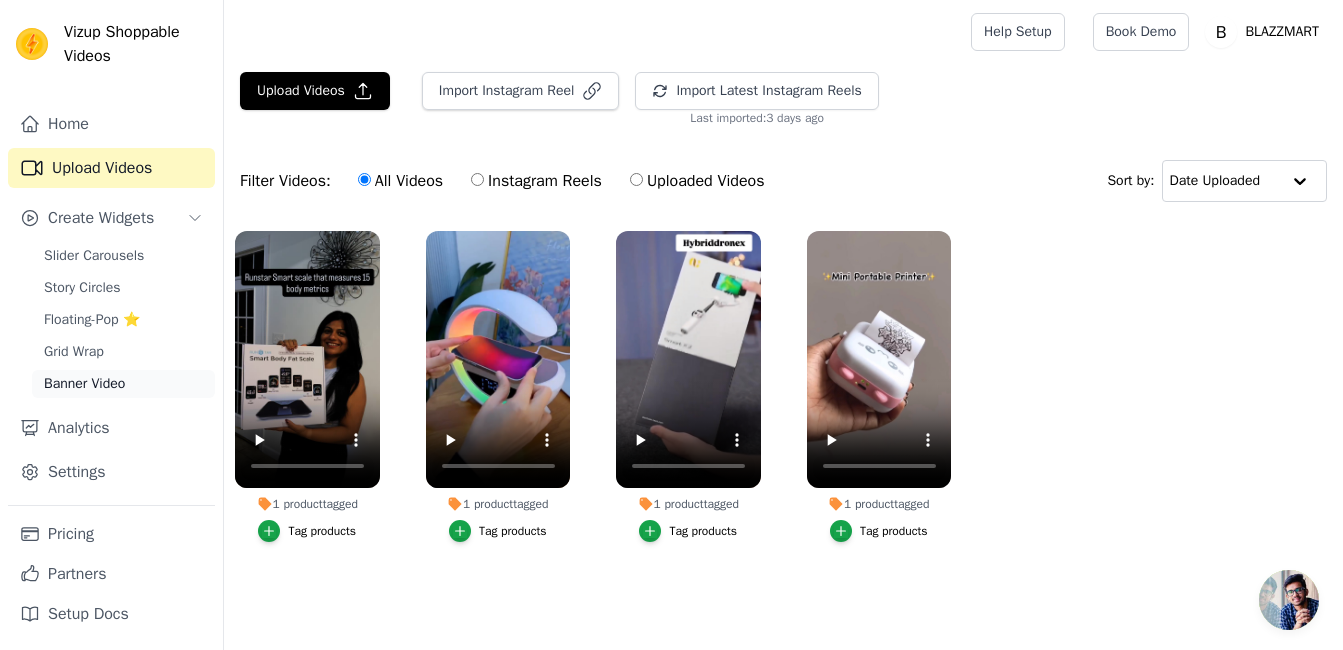 click on "Banner Video" at bounding box center [123, 384] 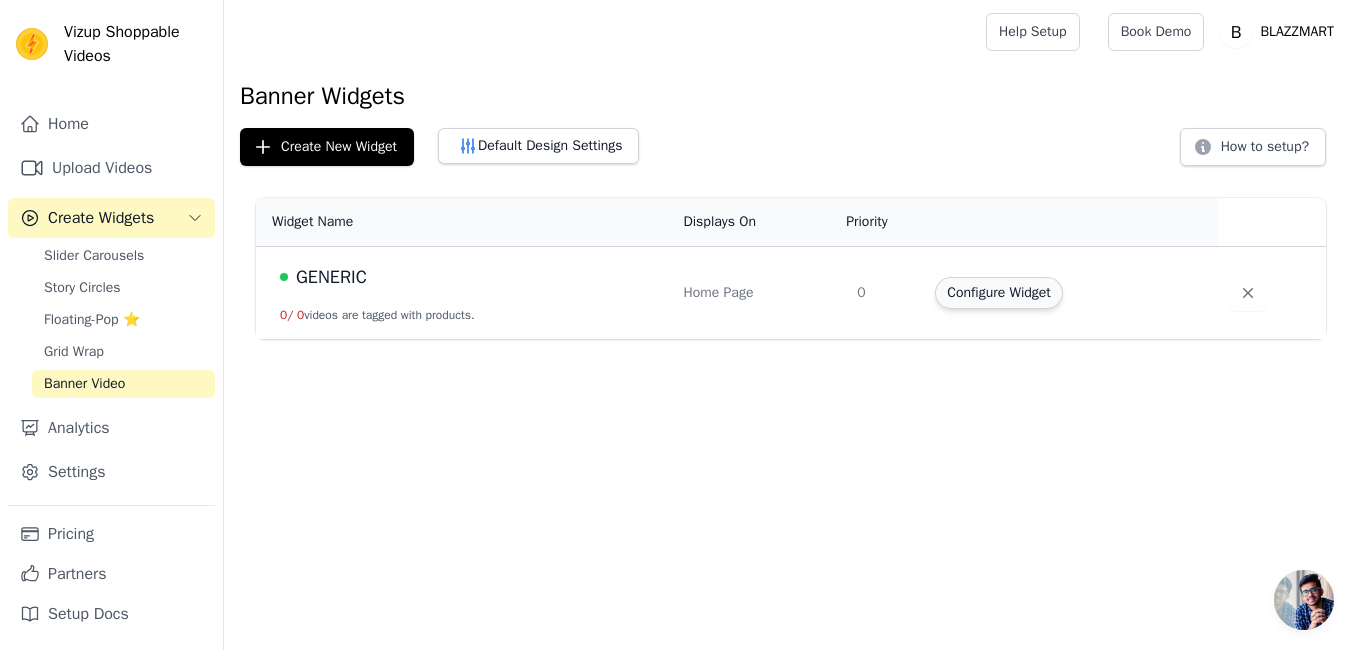 click on "Configure Widget" at bounding box center [998, 293] 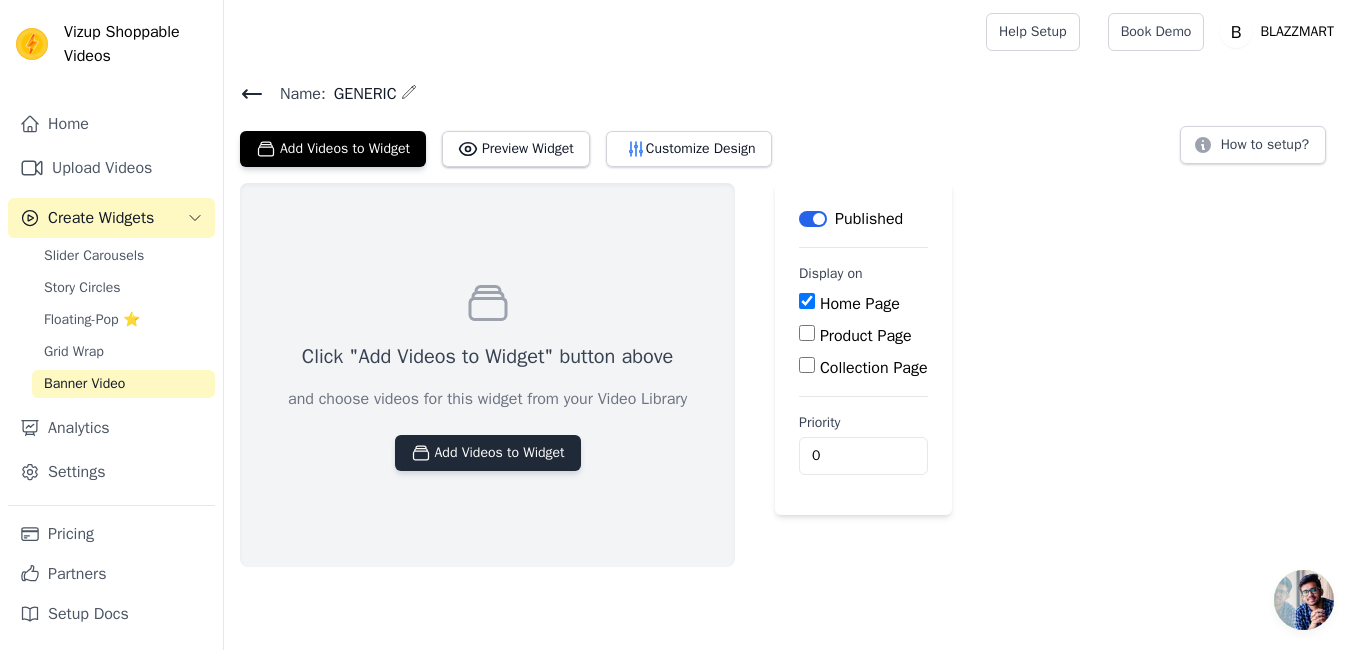 click on "Add Videos to Widget" at bounding box center (488, 453) 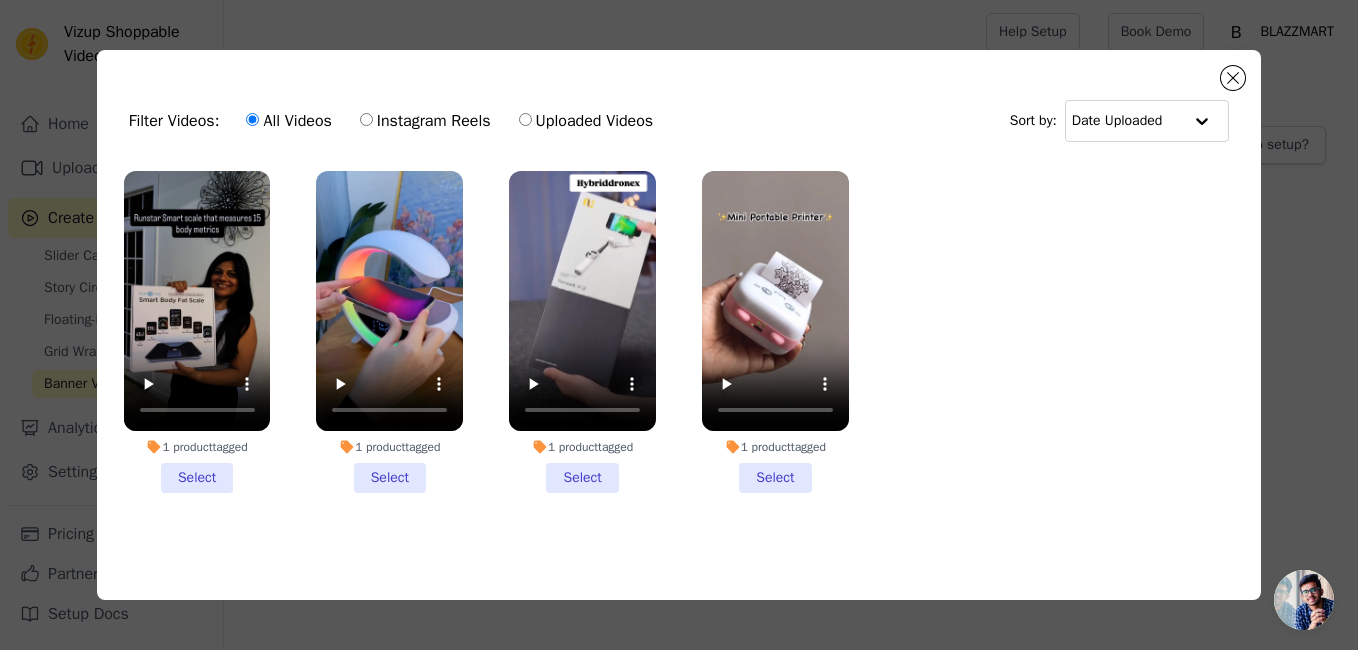click on "1   product  tagged     Select" at bounding box center [197, 332] 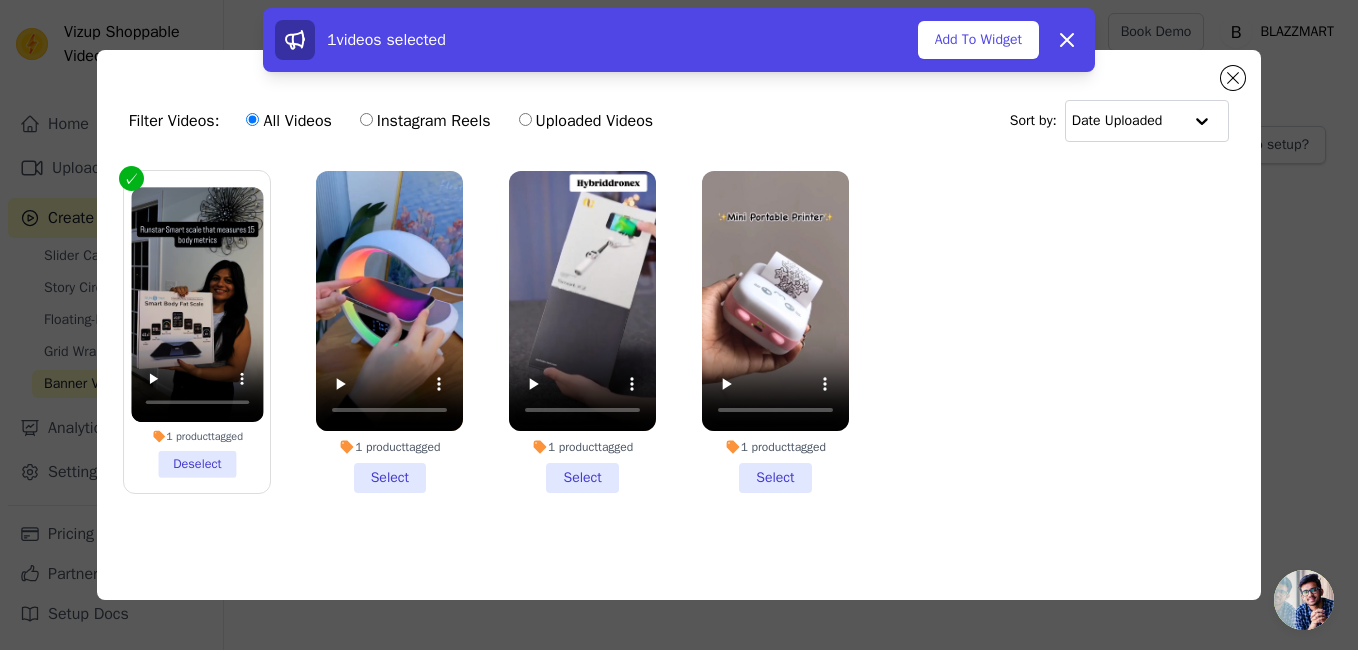 click on "1   product  tagged     Select" at bounding box center [389, 332] 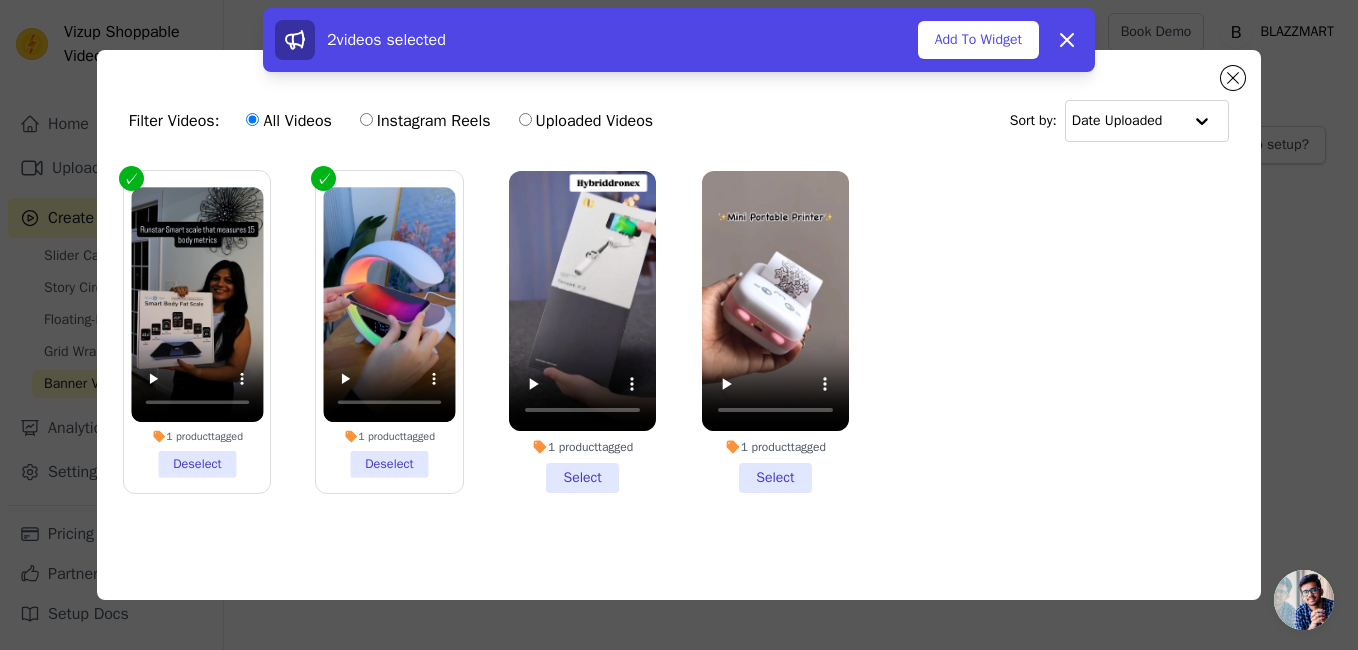 click on "1   product  tagged     Select" at bounding box center [582, 332] 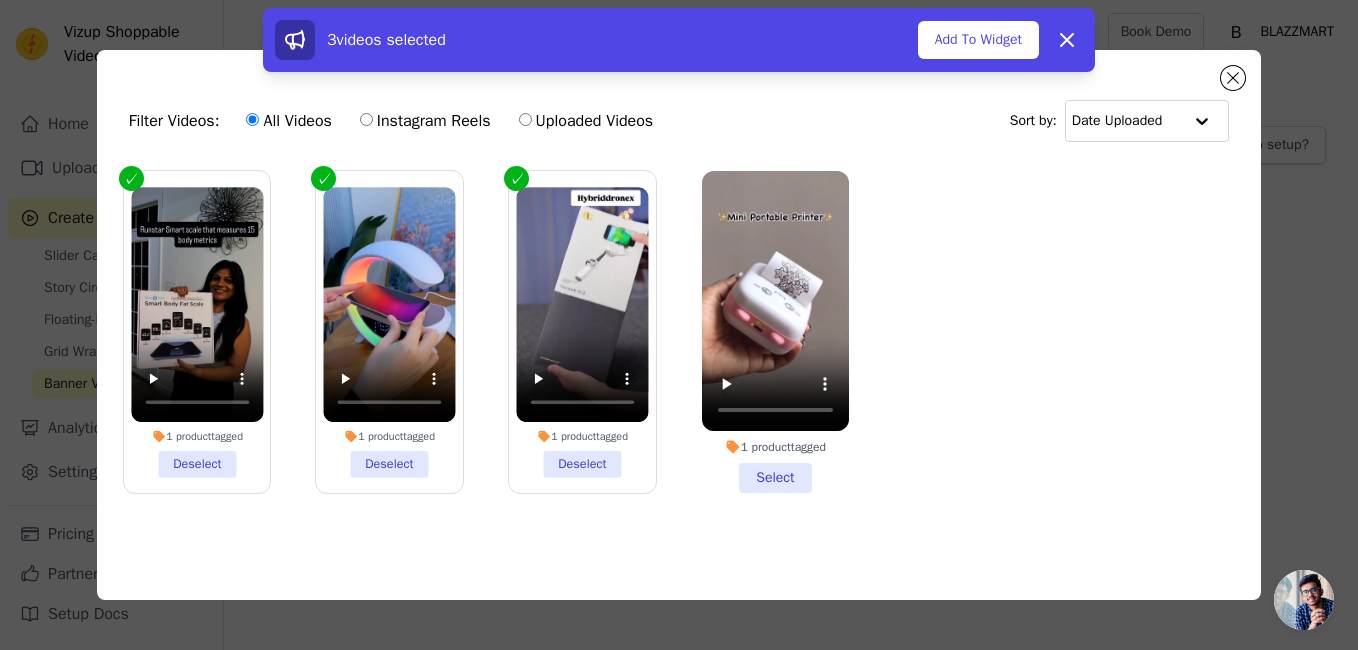 click on "1   product  tagged     Select" at bounding box center (775, 332) 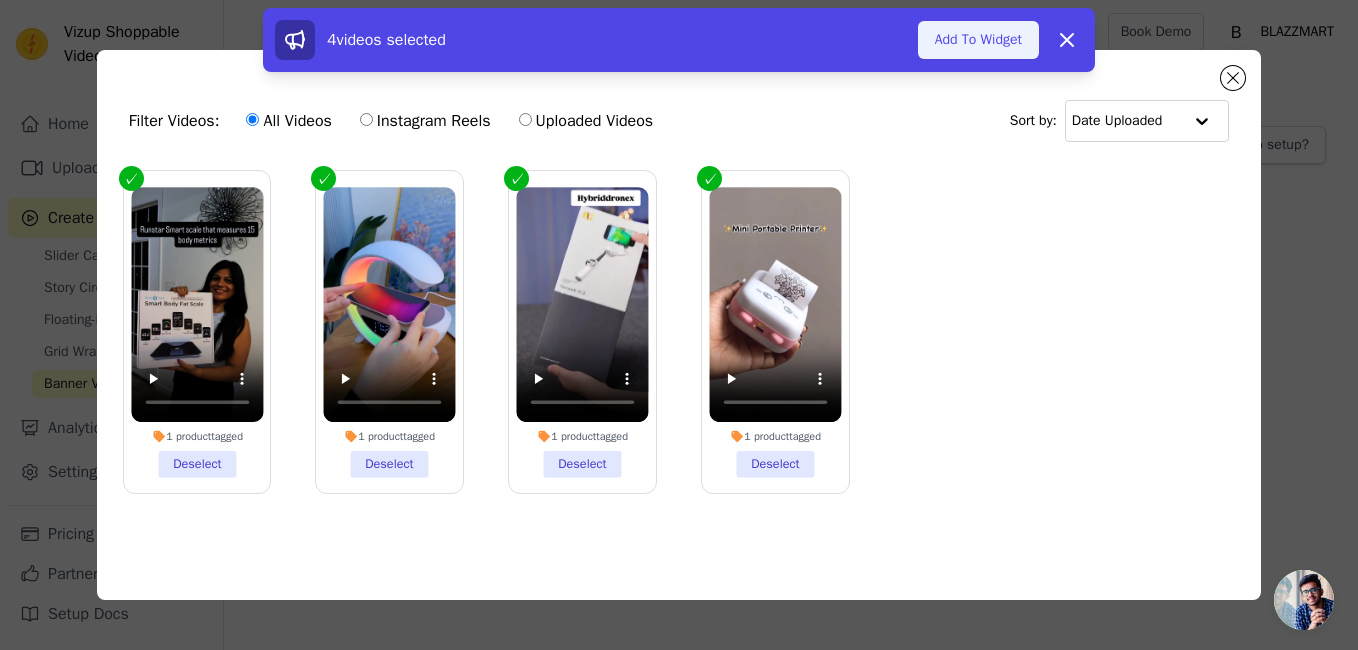 click on "Add To Widget" at bounding box center [978, 40] 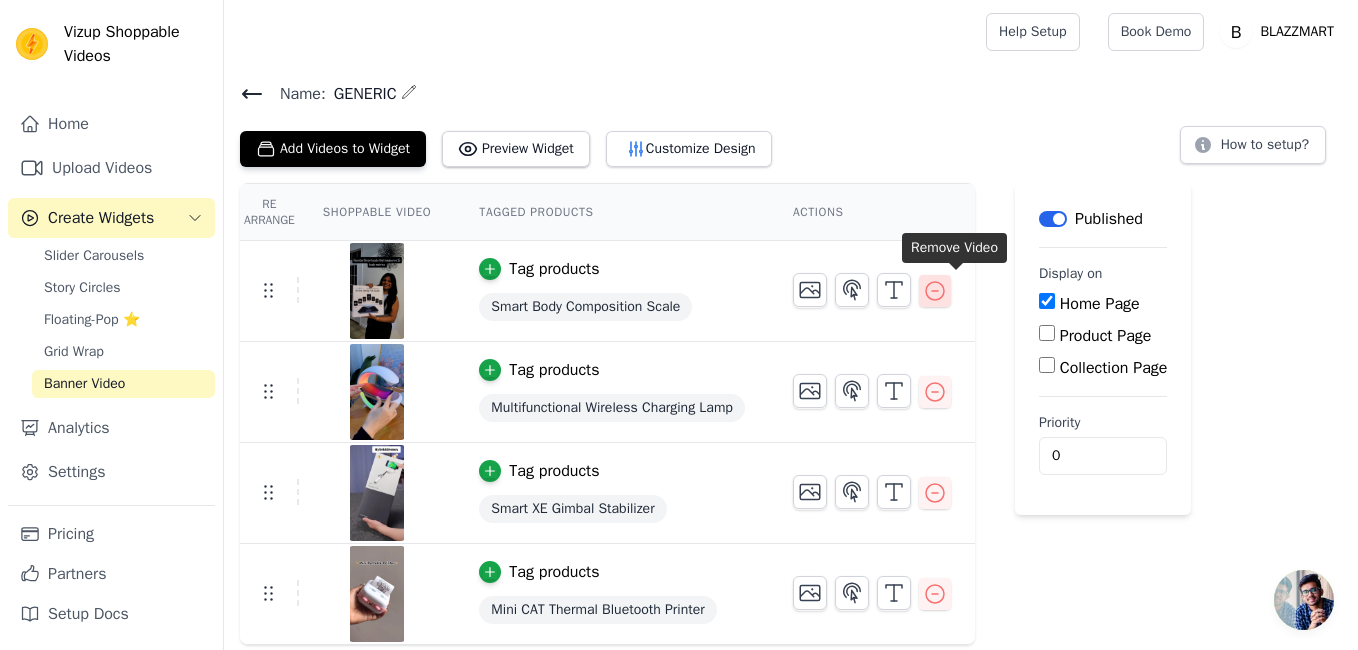 click 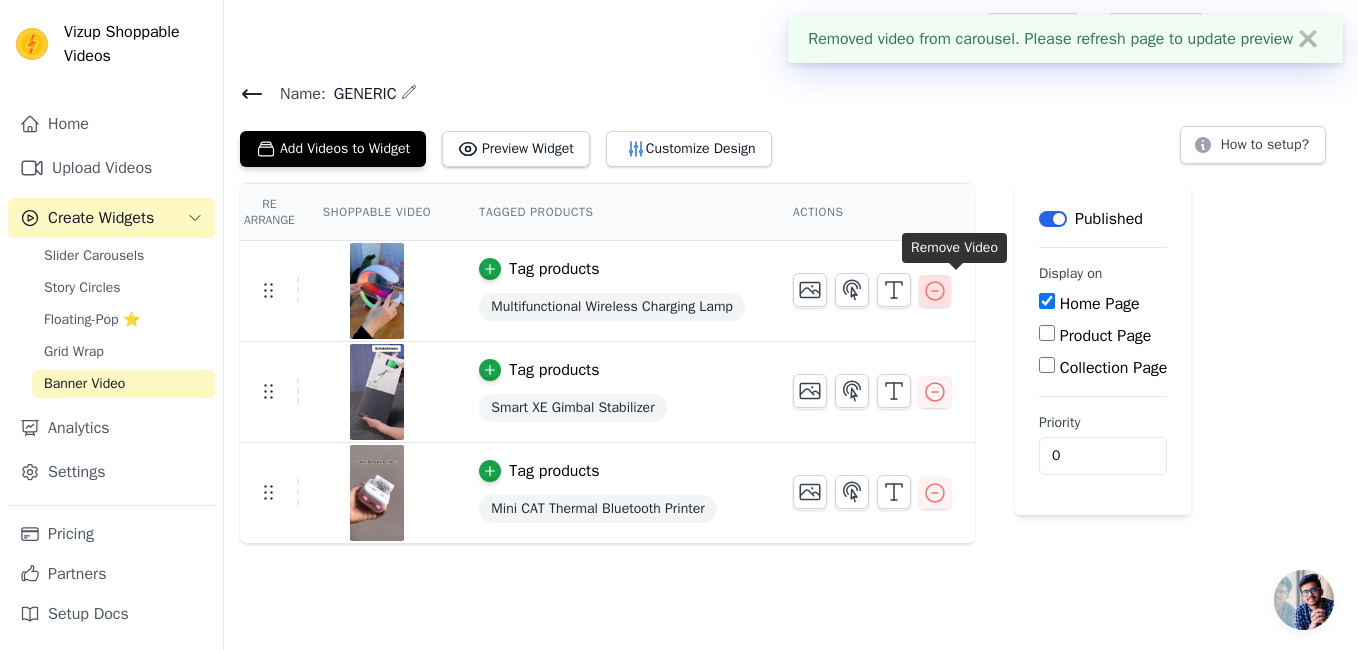 click 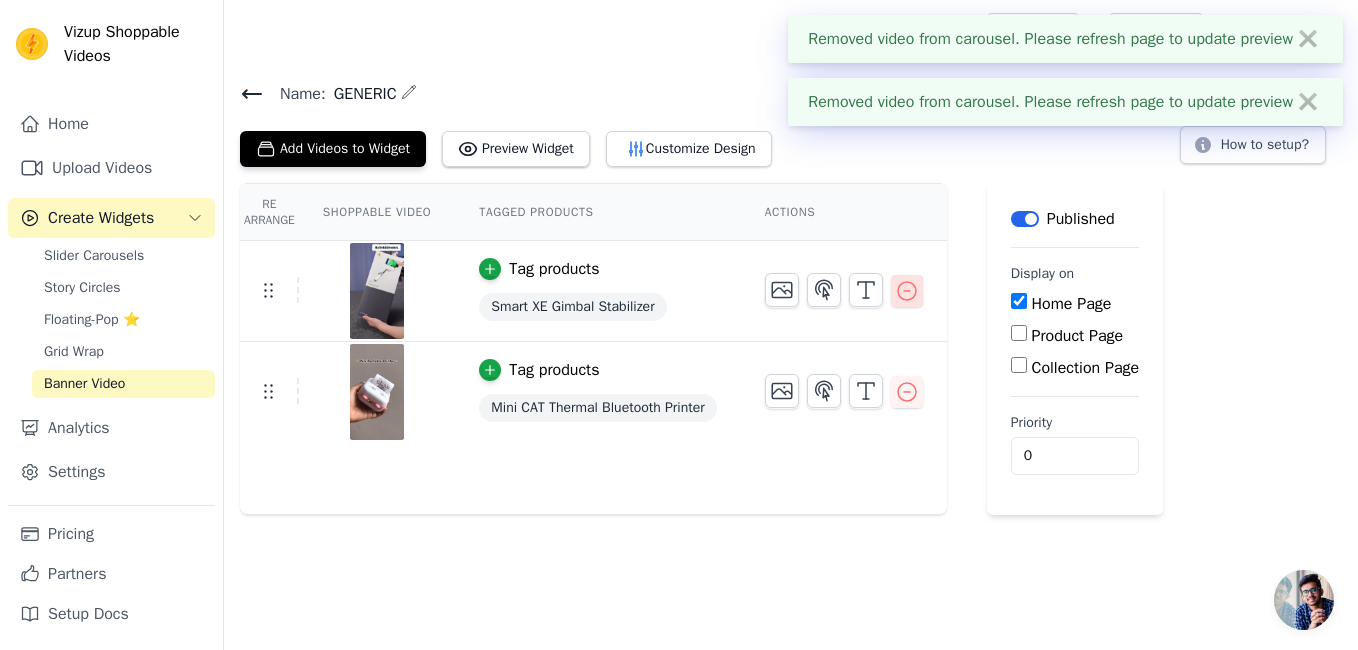 click 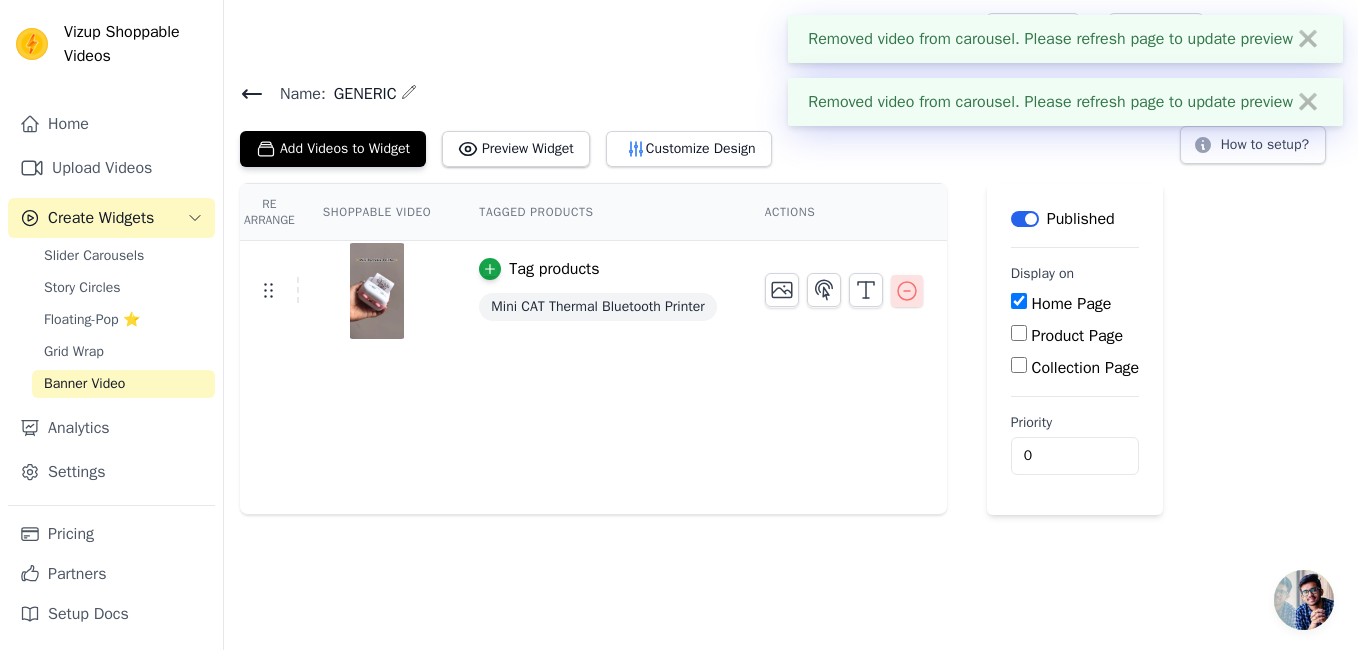 click 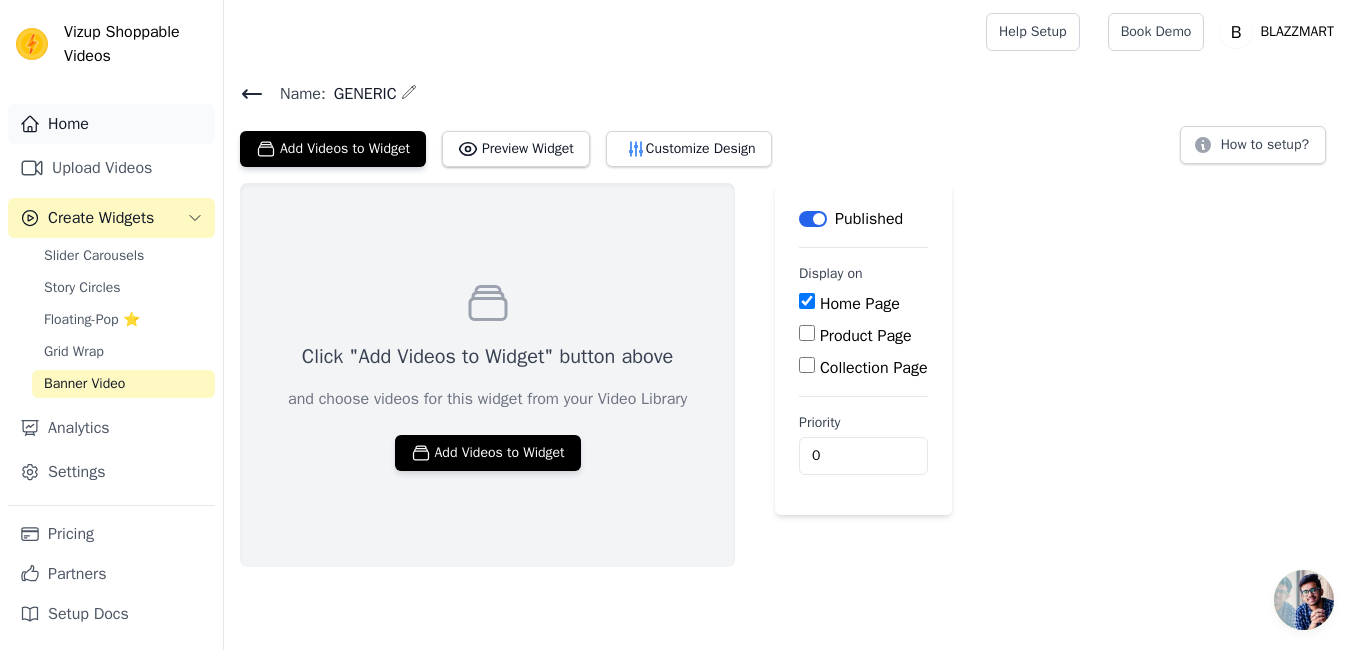 click on "Home" at bounding box center [111, 124] 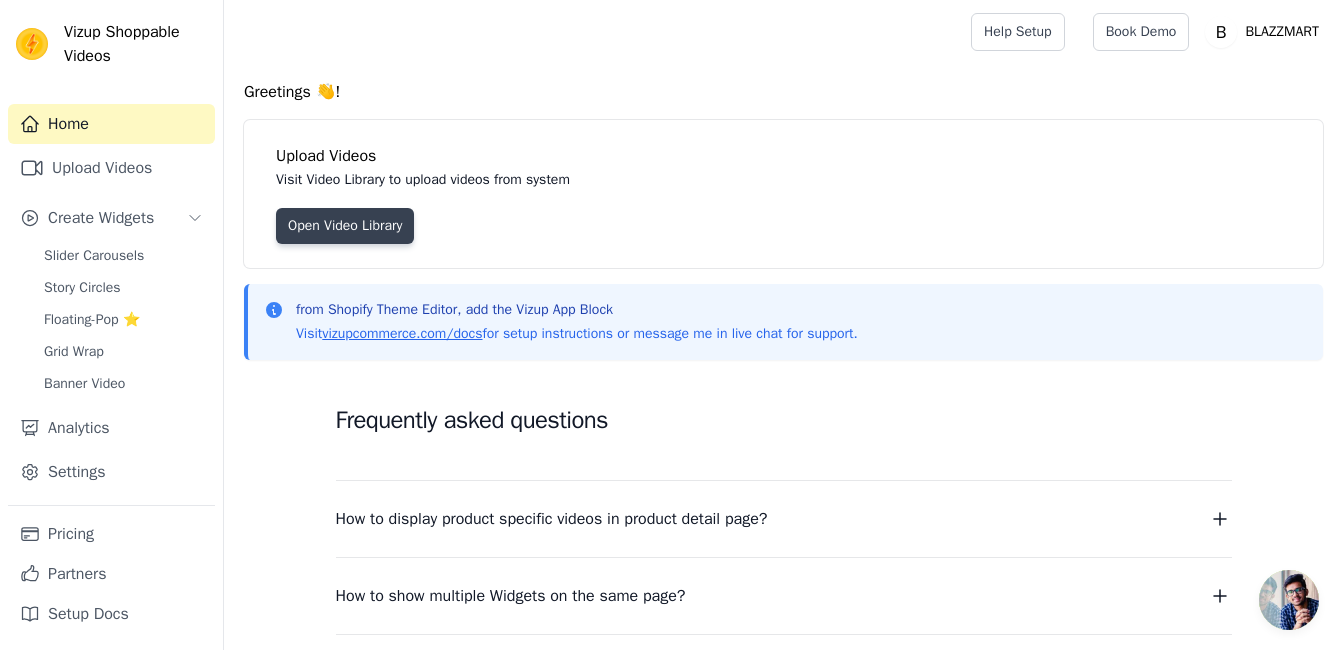 click on "Open Video Library" at bounding box center [345, 226] 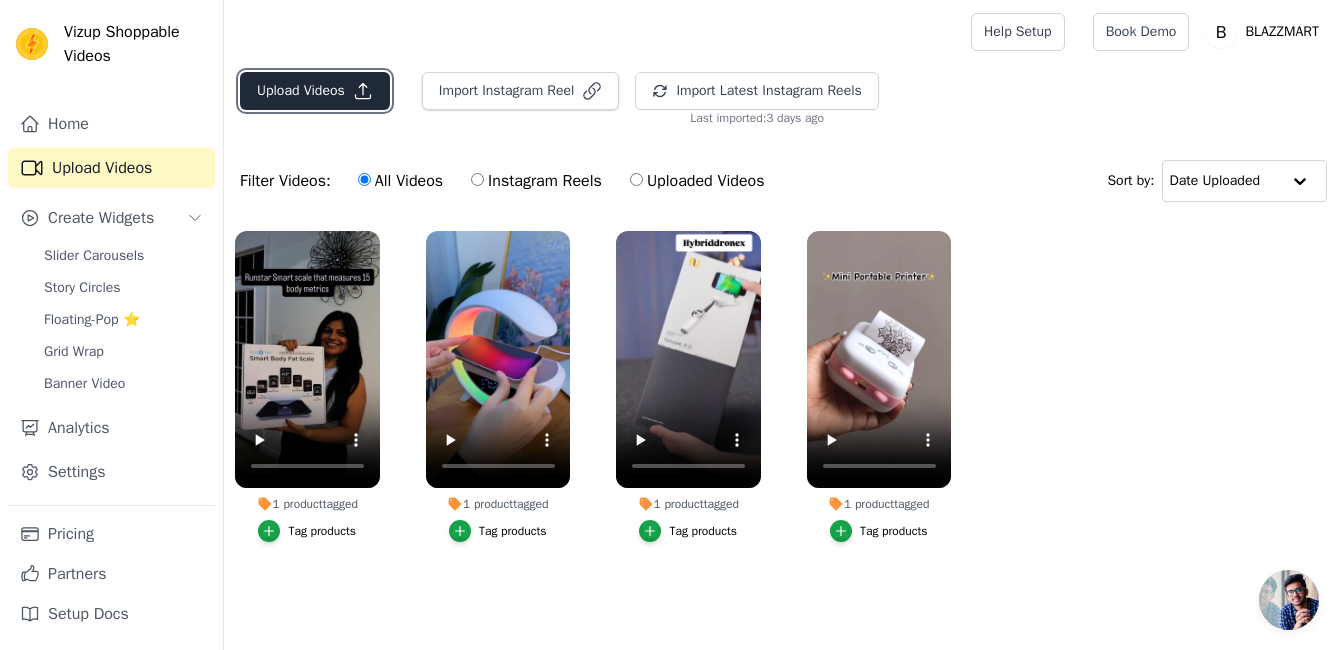 click on "Upload Videos" at bounding box center [315, 91] 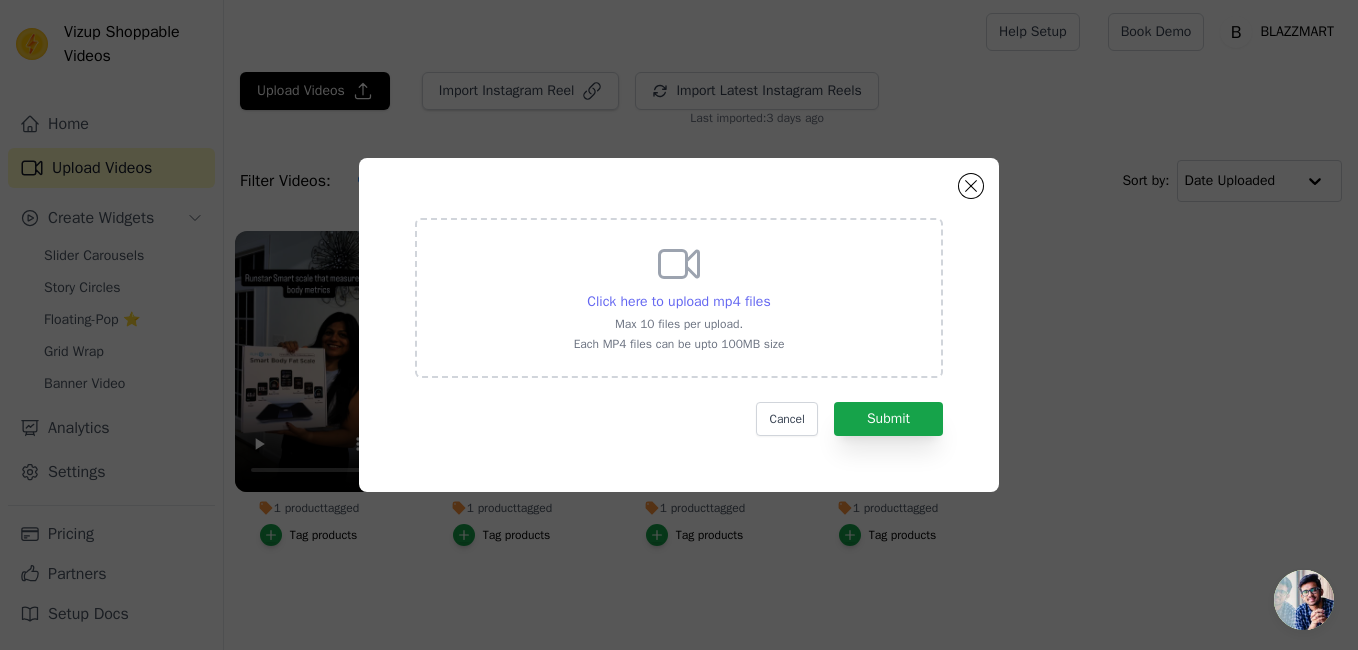click on "Click here to upload mp4 files" at bounding box center [678, 301] 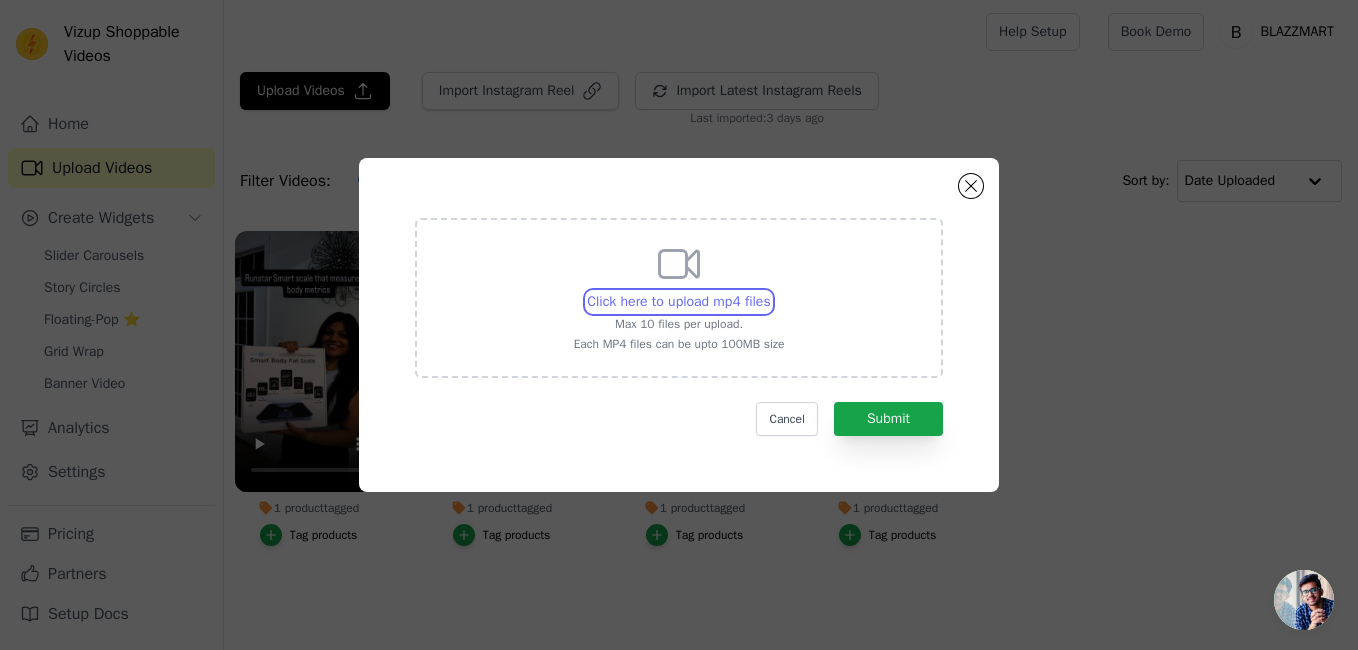 type on "C:\fakepath\video_1754594896232.mp4" 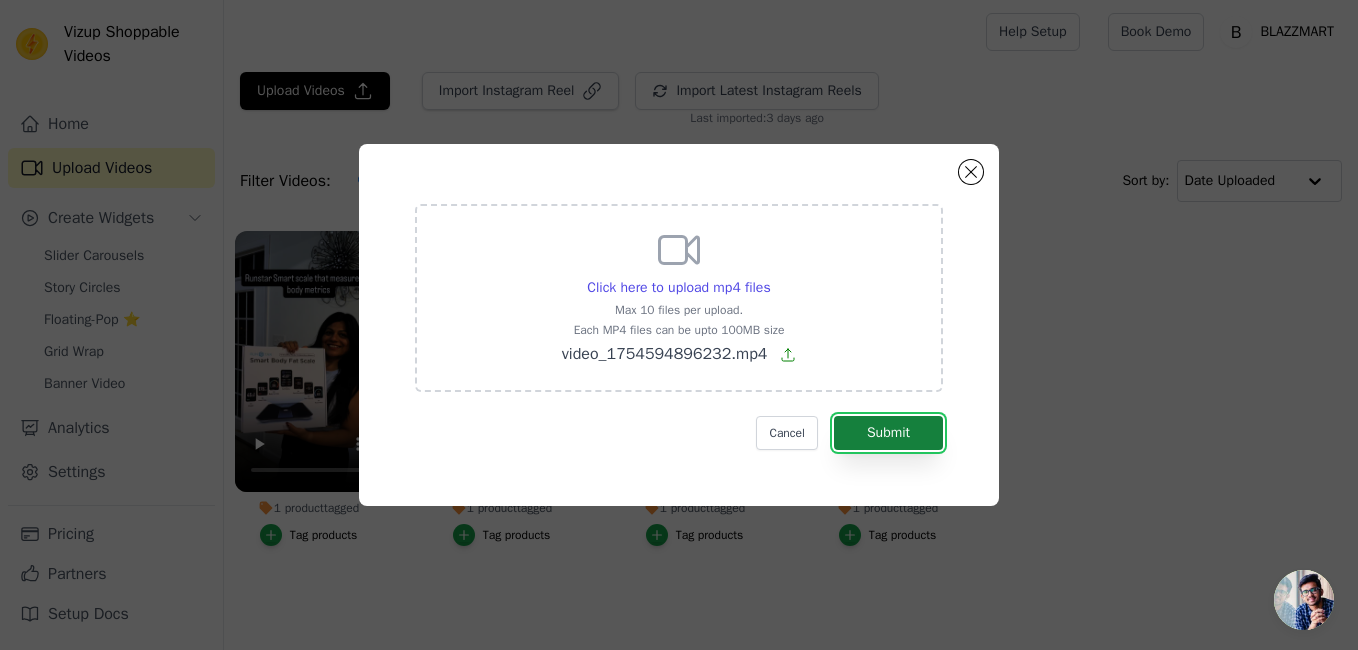 click on "Submit" at bounding box center [888, 433] 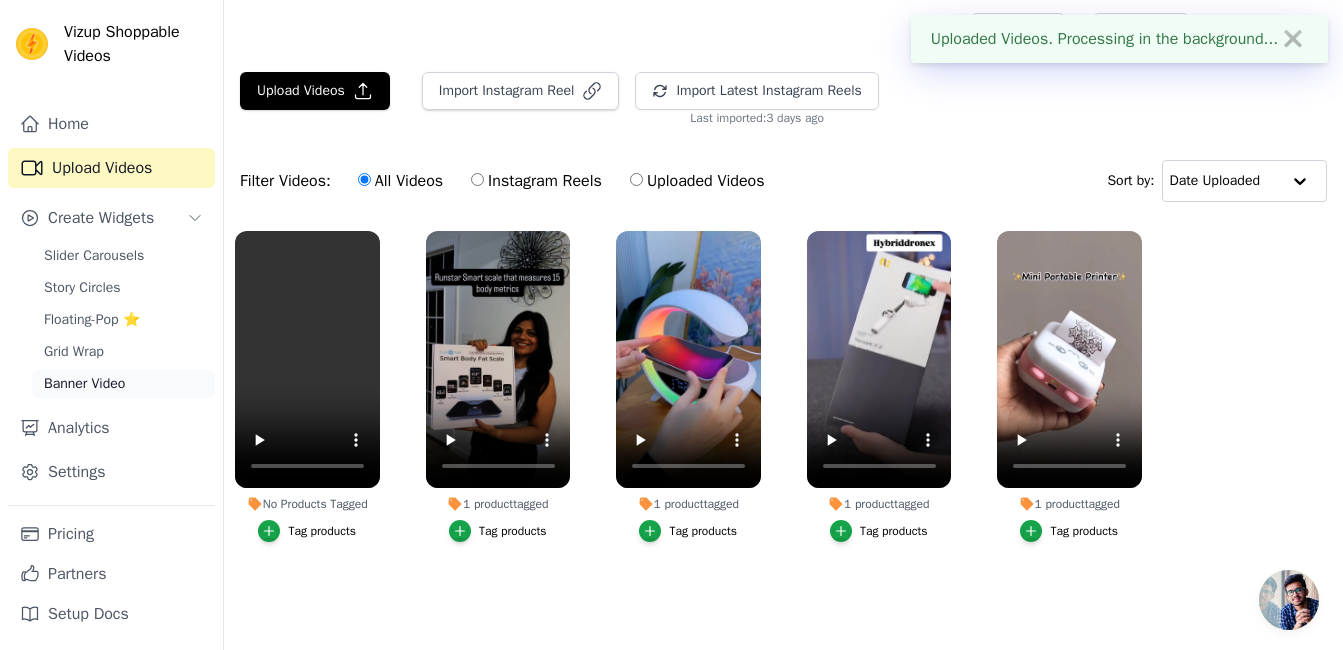 click on "Banner Video" at bounding box center [84, 384] 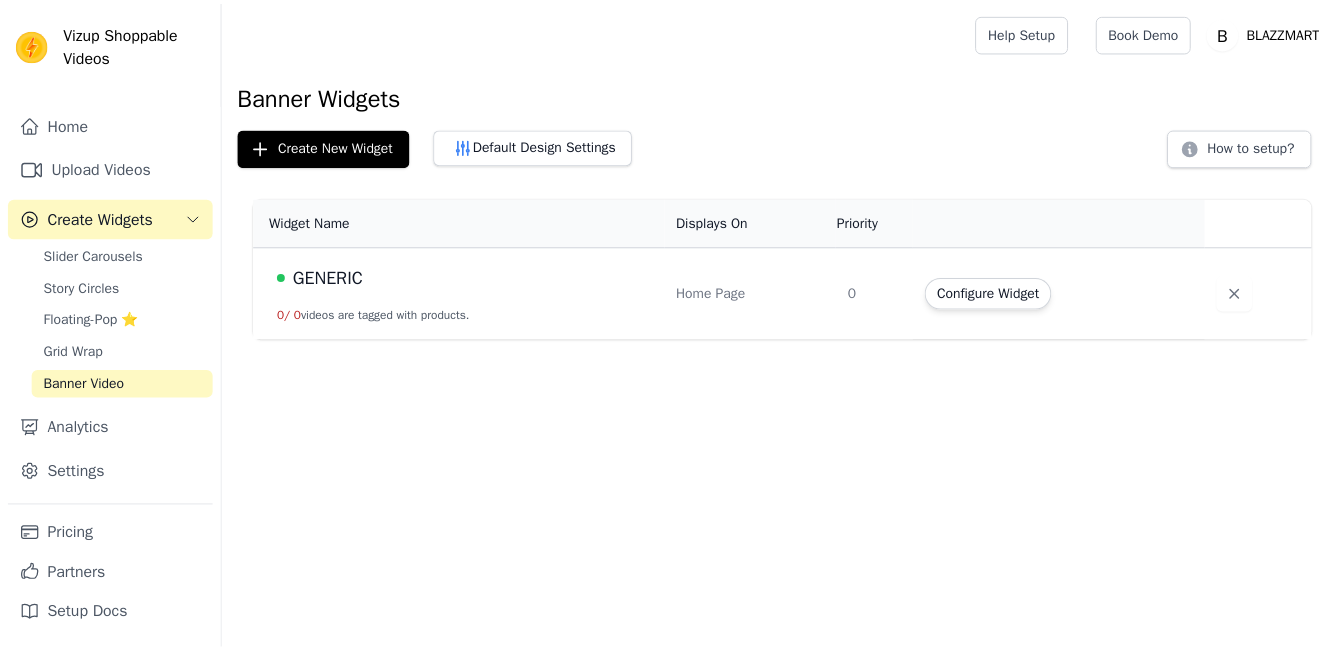 scroll, scrollTop: 0, scrollLeft: 0, axis: both 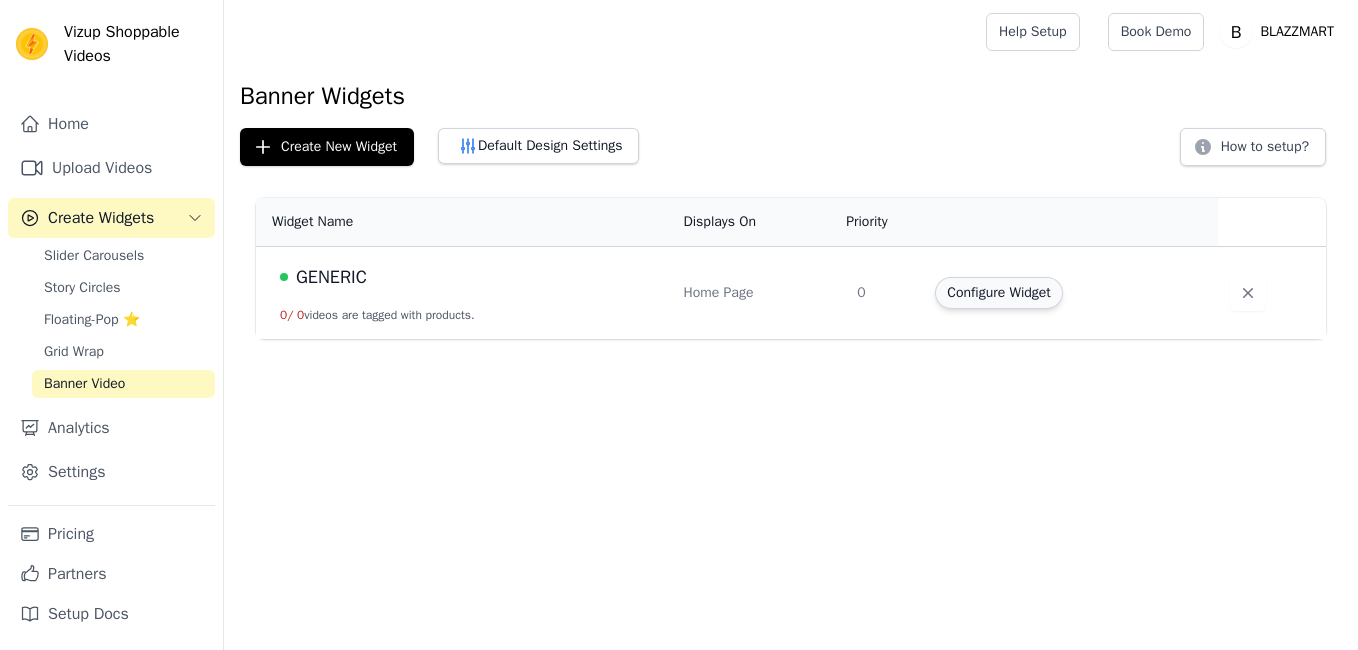 click on "Configure Widget" at bounding box center (998, 293) 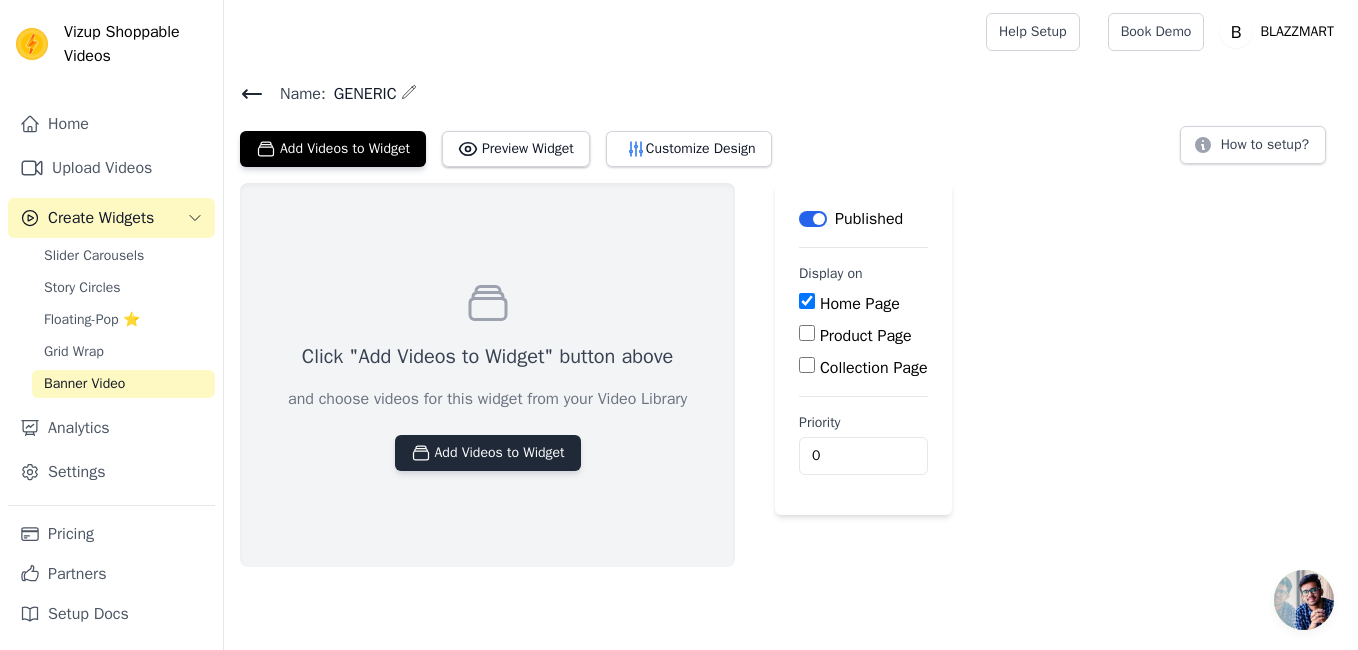 click on "Add Videos to Widget" at bounding box center (488, 453) 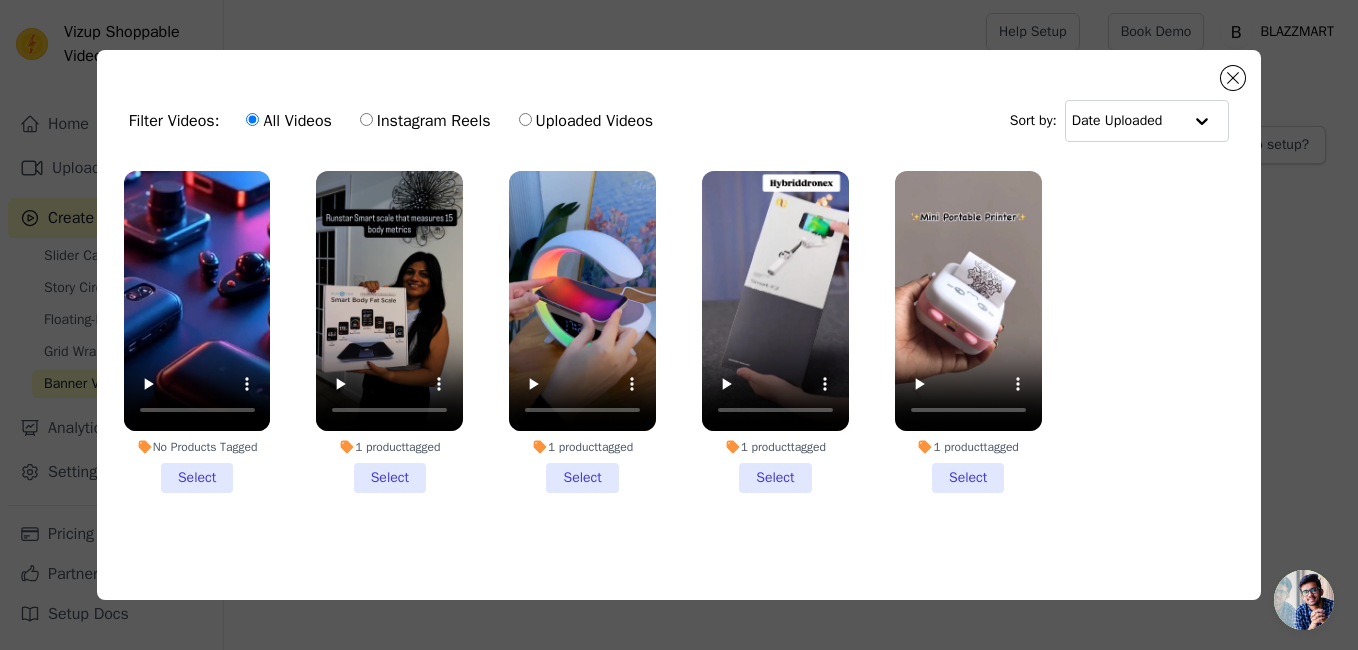 click on "No Products Tagged     Select" at bounding box center [197, 332] 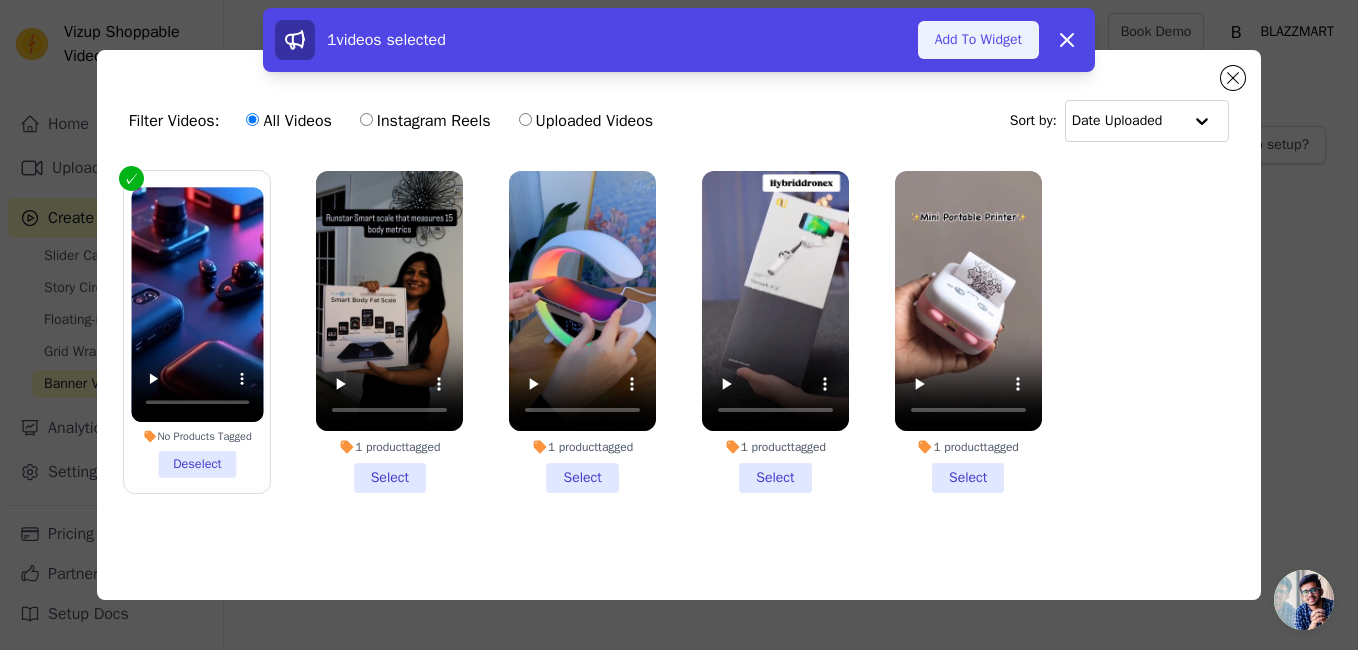 click on "Add To Widget" at bounding box center (978, 40) 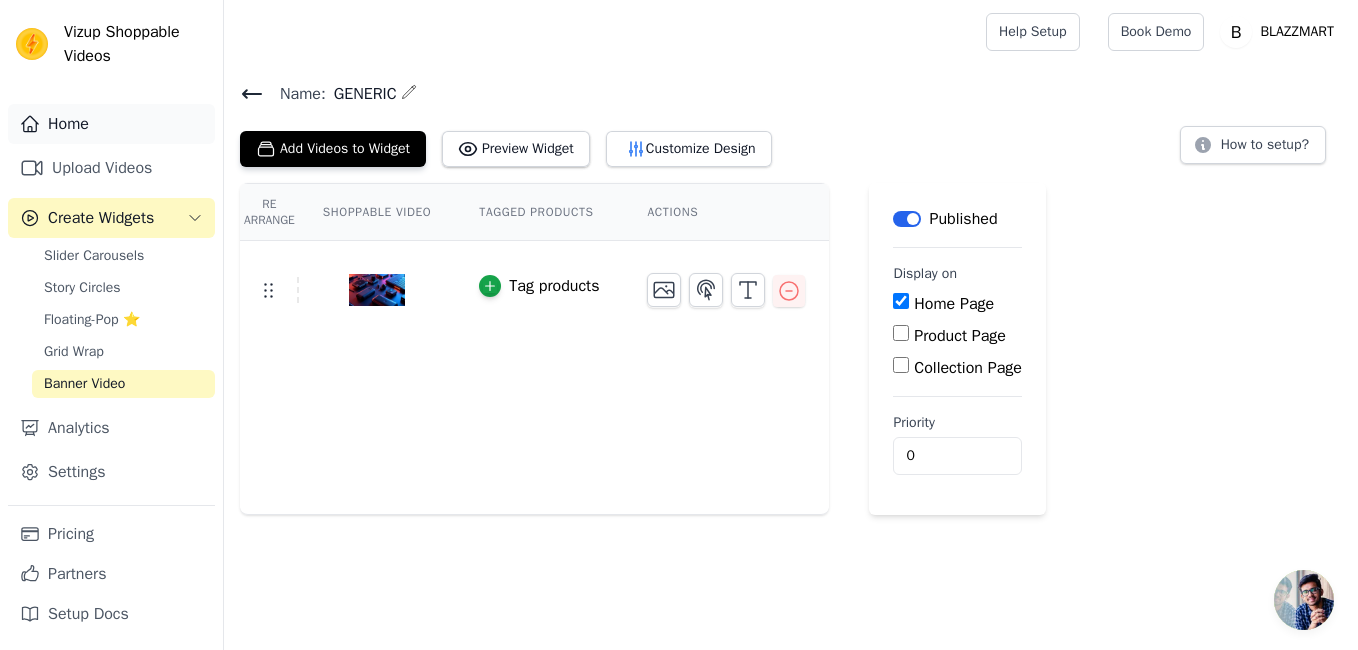 click on "Home" at bounding box center [111, 124] 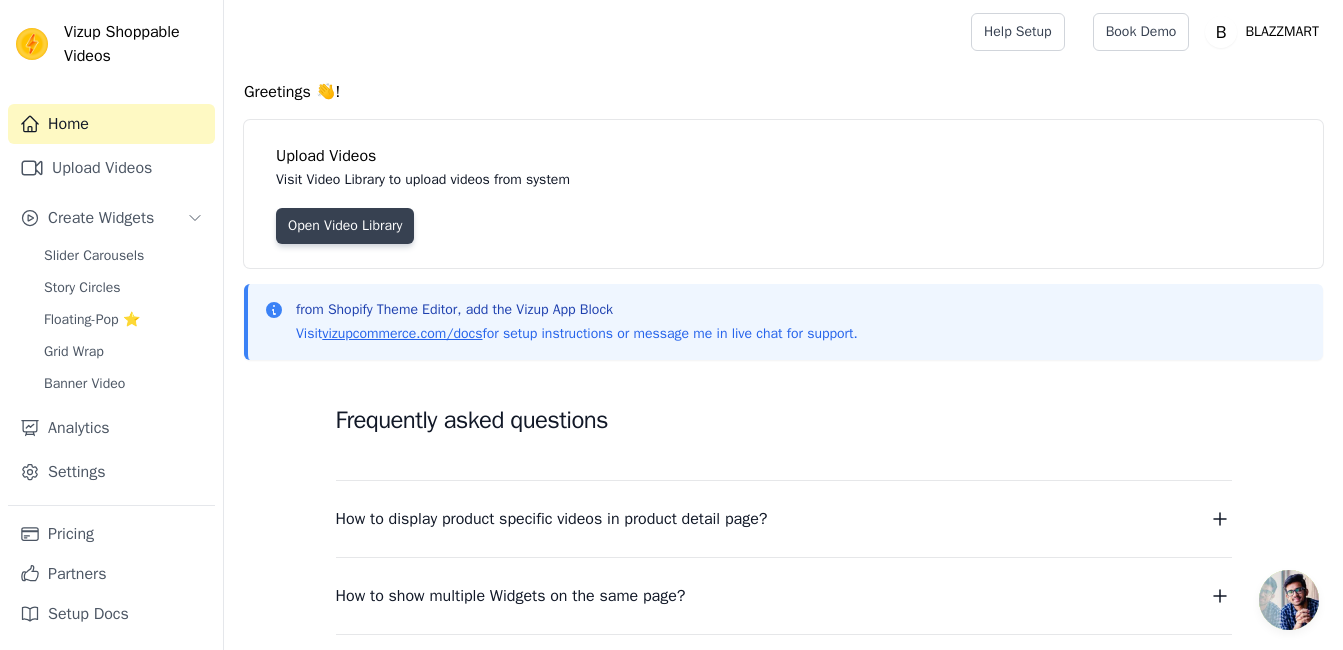 click on "Open Video Library" at bounding box center (345, 226) 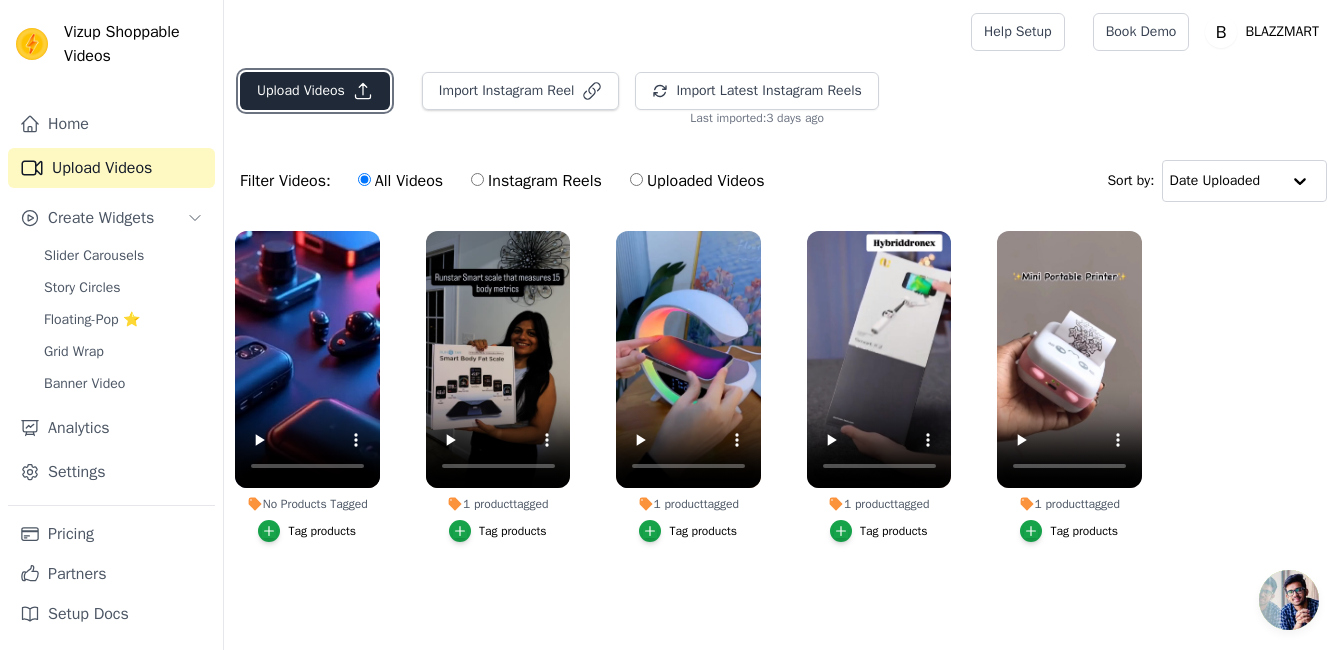 click on "Upload Videos" at bounding box center (315, 91) 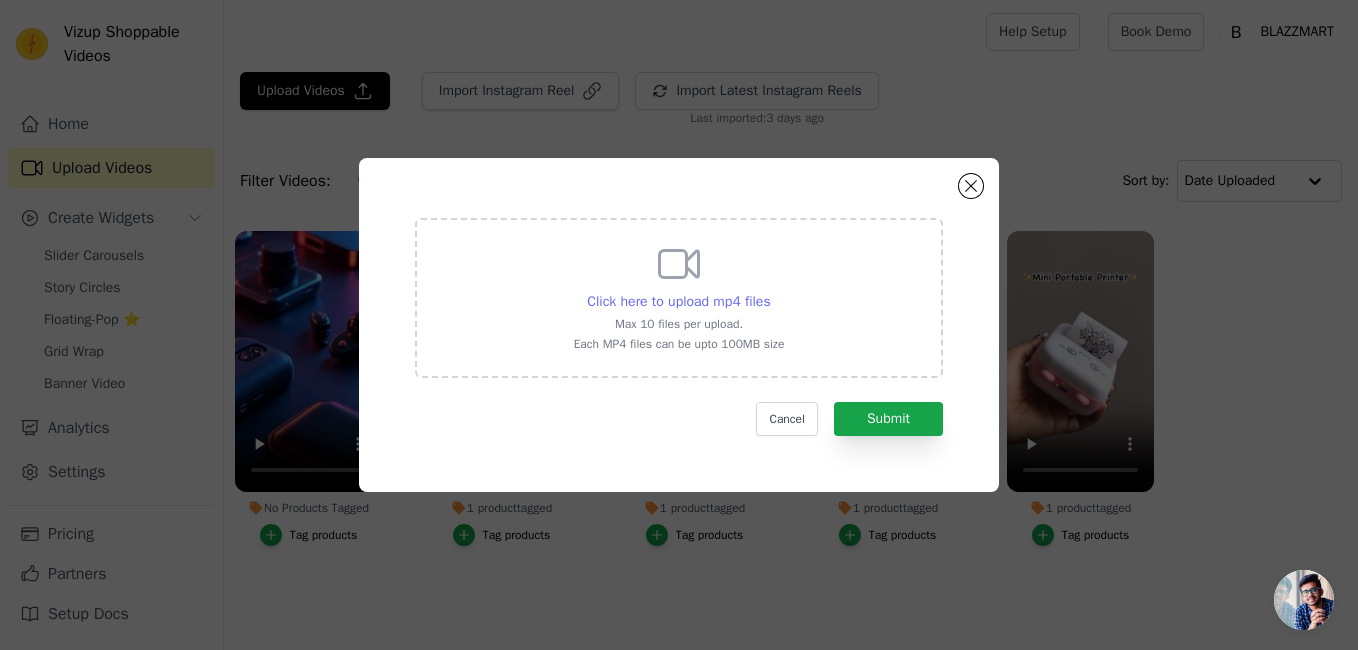 click on "Click here to upload mp4 files" at bounding box center [678, 301] 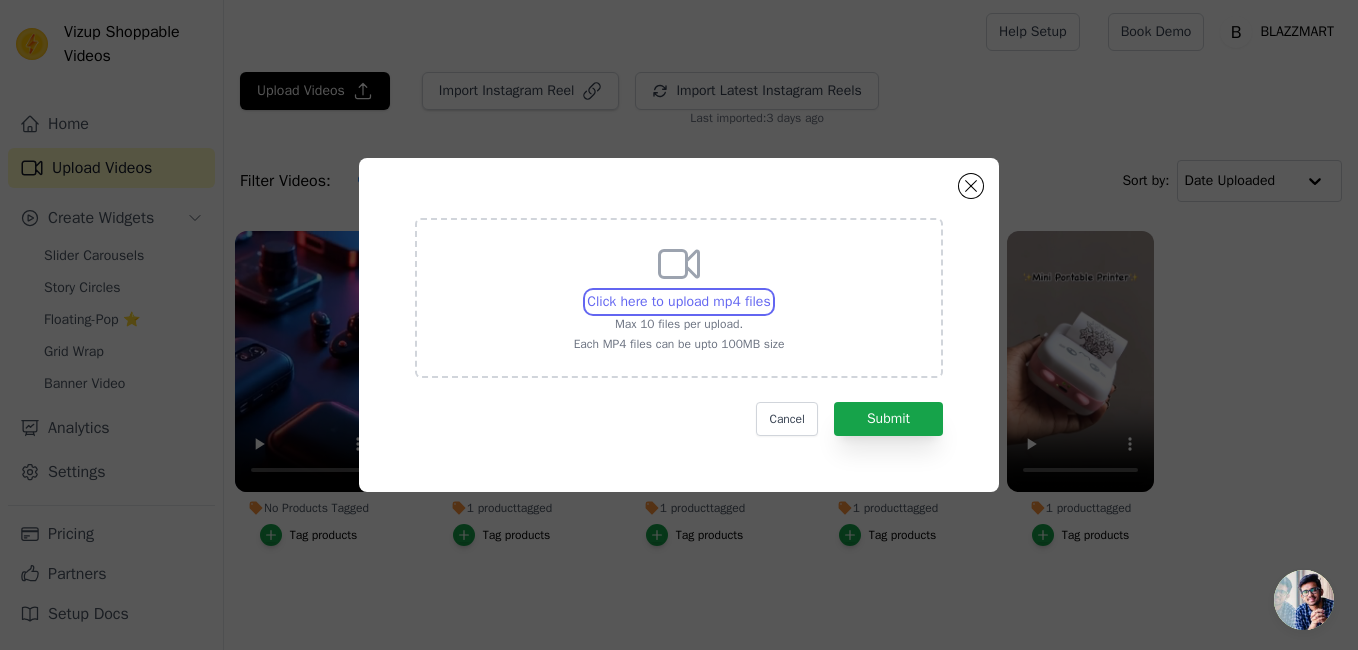 click on "Click here to upload mp4 files     Max 10 files per upload.   Each MP4 files can be upto 100MB size" at bounding box center [770, 291] 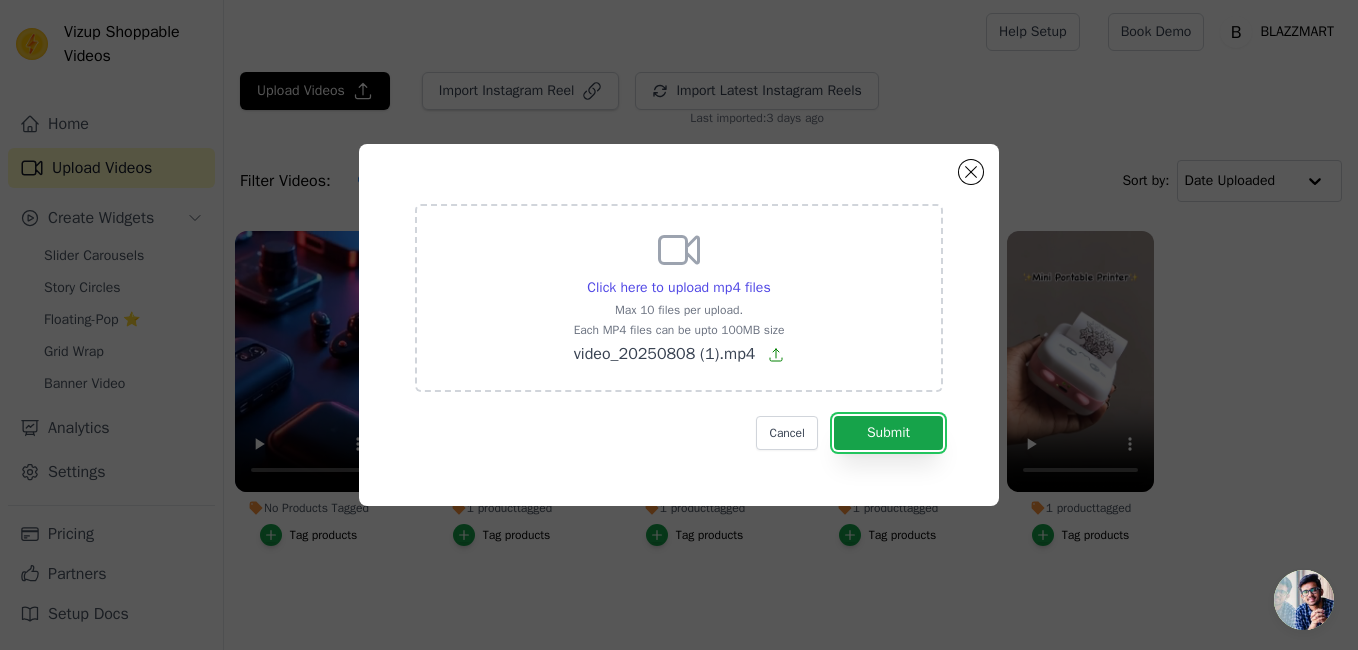 drag, startPoint x: 894, startPoint y: 429, endPoint x: 680, endPoint y: 379, distance: 219.7635 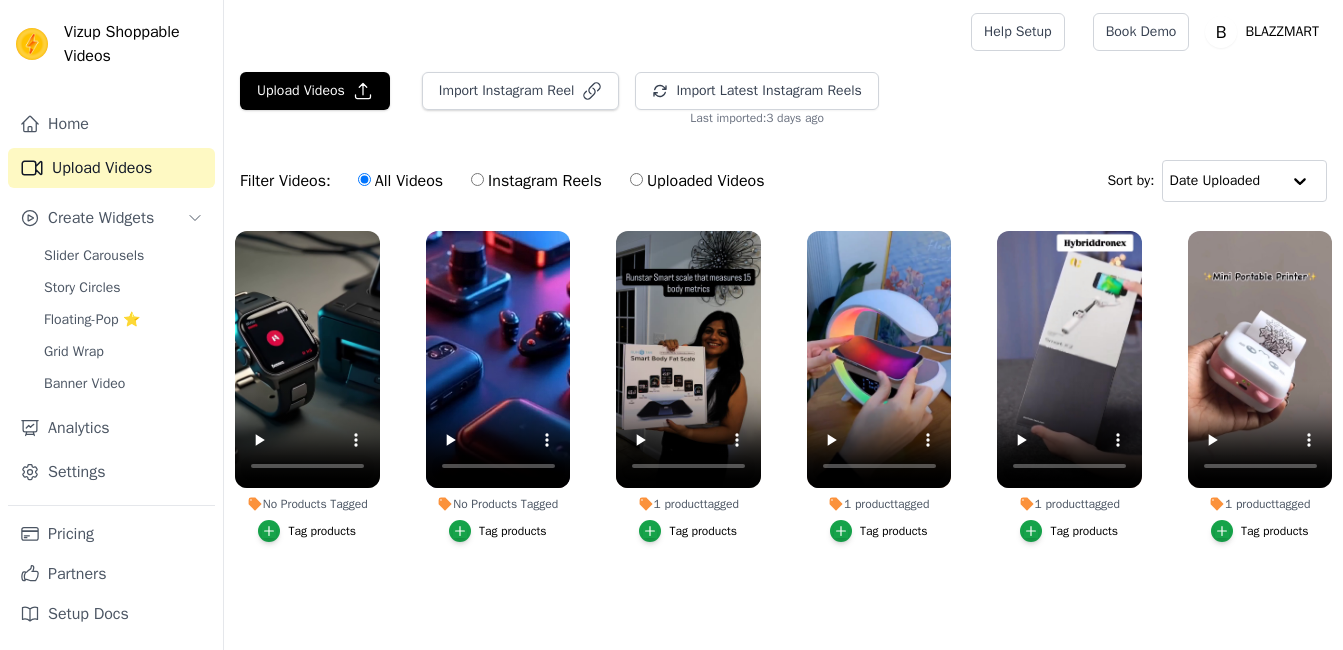 scroll, scrollTop: 0, scrollLeft: 0, axis: both 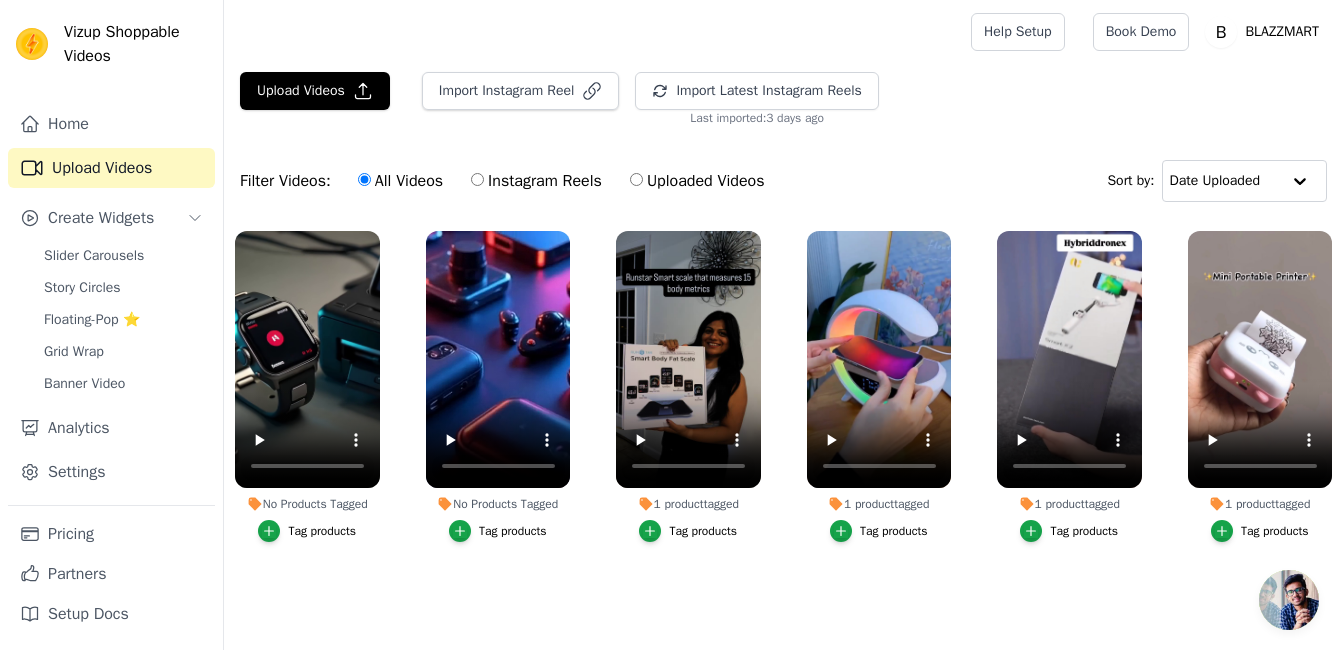 click on "Banner Video" at bounding box center (123, 384) 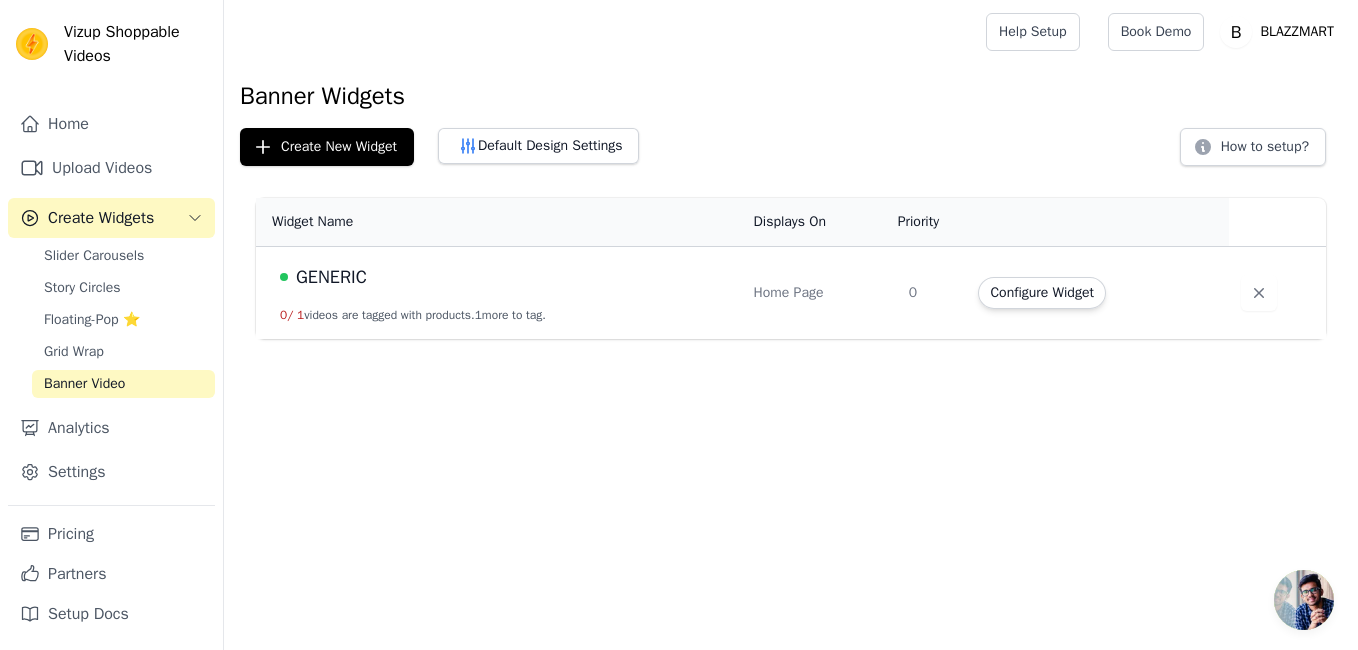 click on "Configure Widget" at bounding box center (1041, 293) 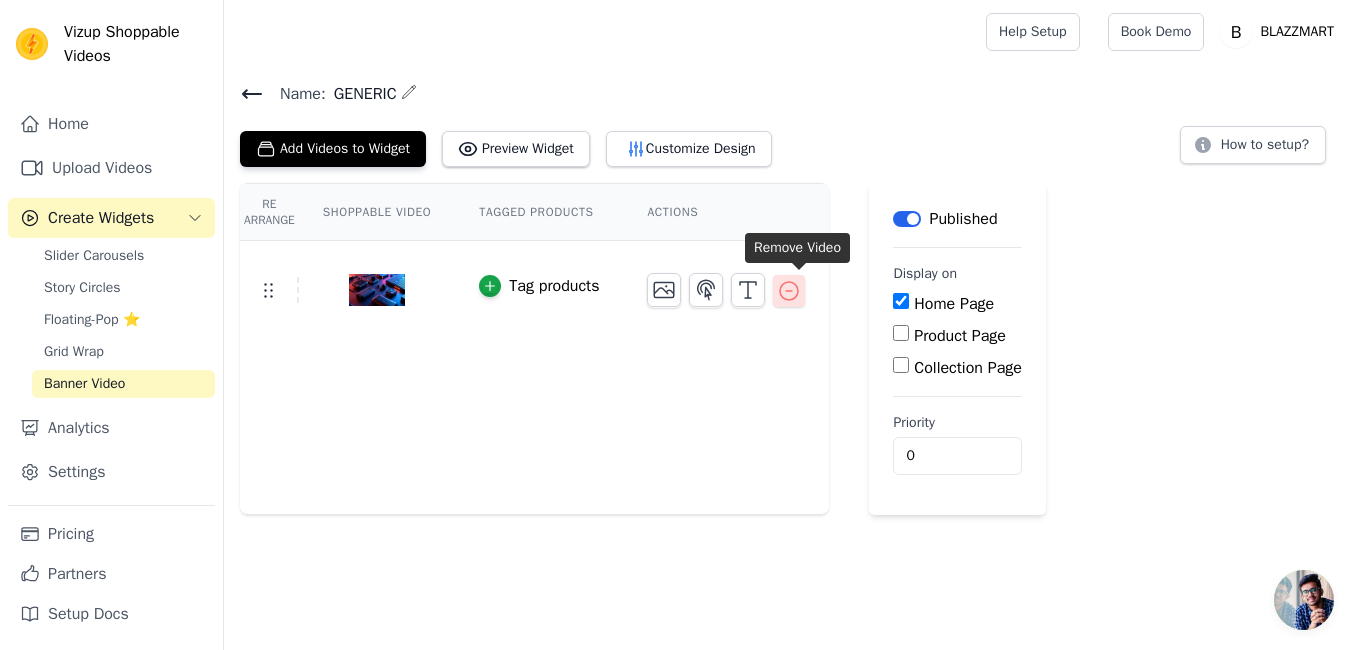 click 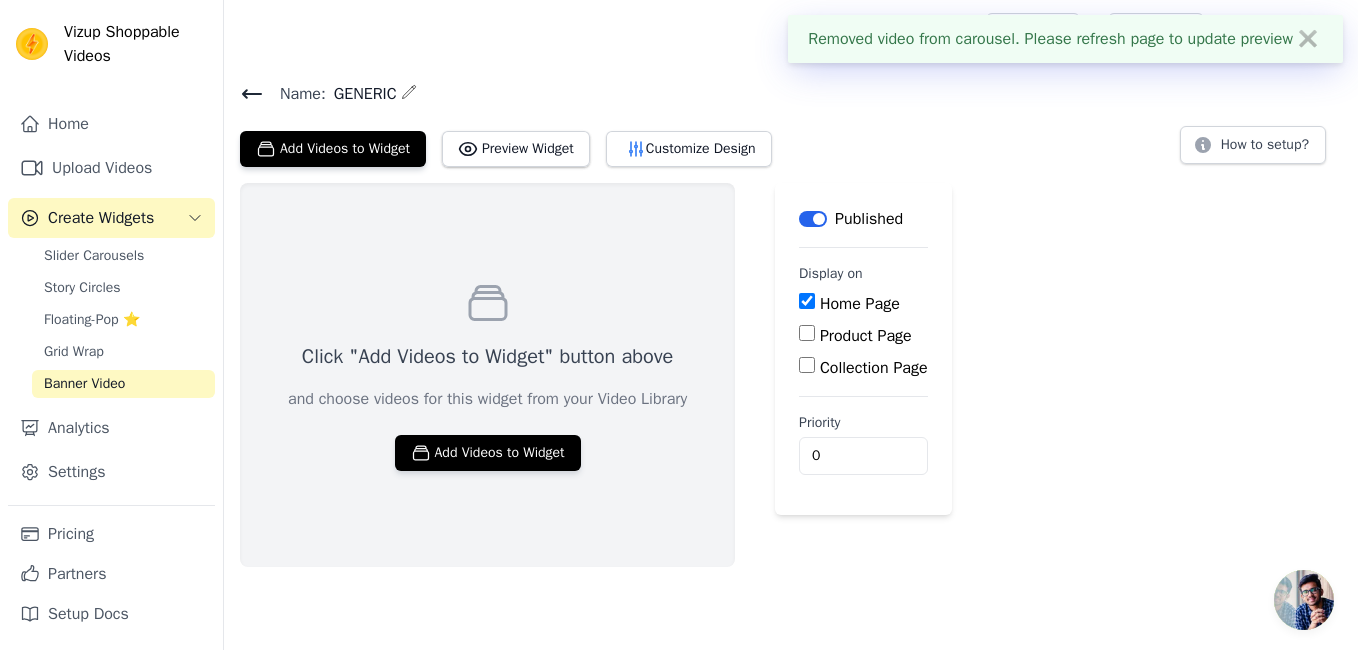 click on "Click "Add Videos to Widget" button above   and choose videos for this widget from your Video Library
Add Videos to Widget" at bounding box center [487, 375] 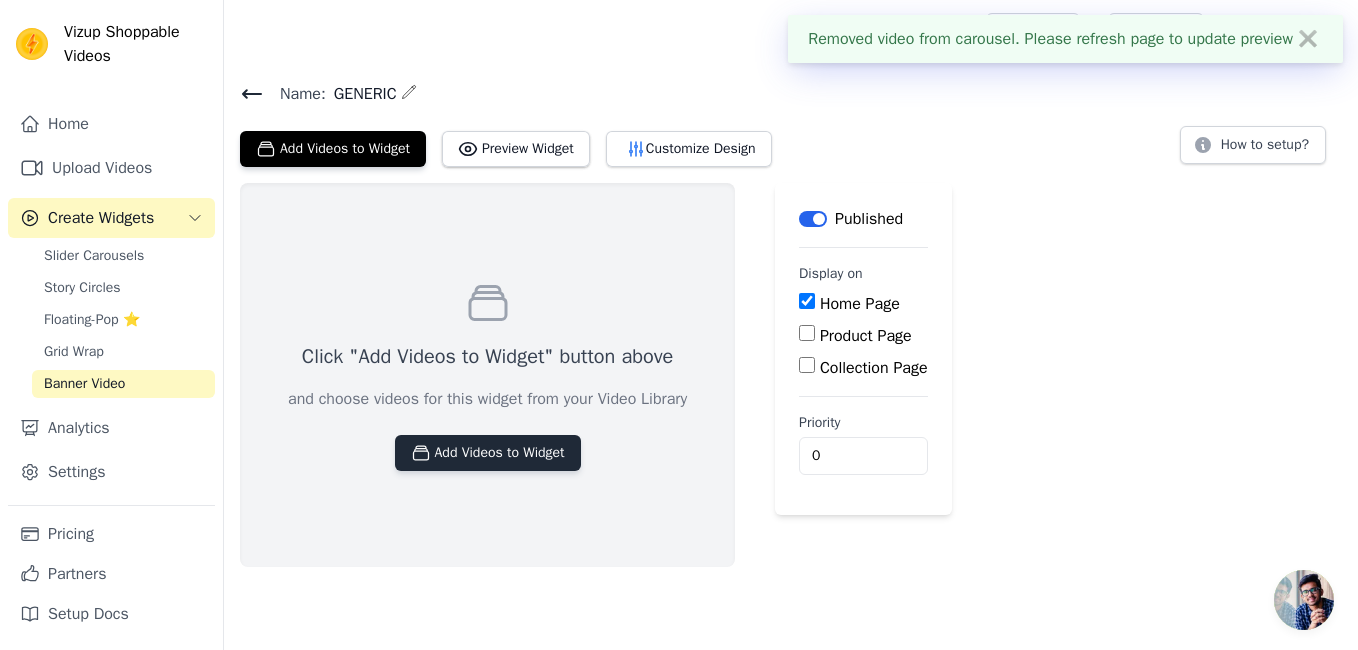 click on "Add Videos to Widget" at bounding box center [488, 453] 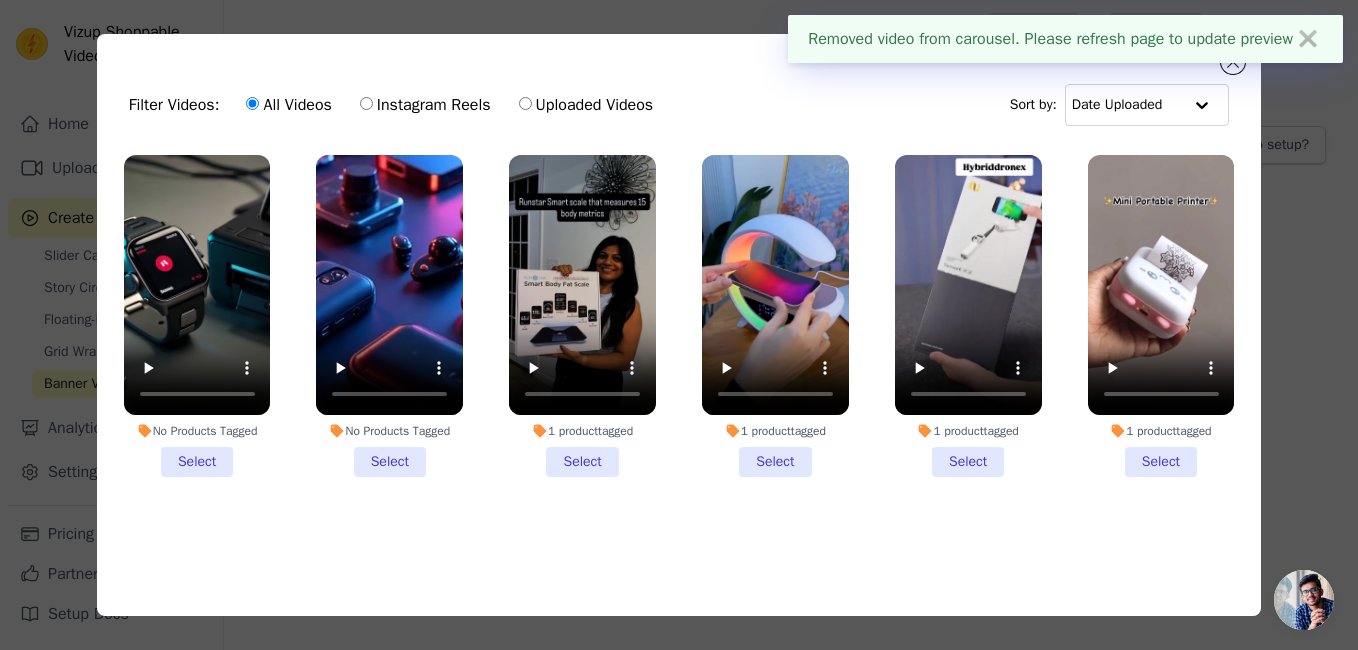 click on "No Products Tagged     Select" at bounding box center [197, 316] 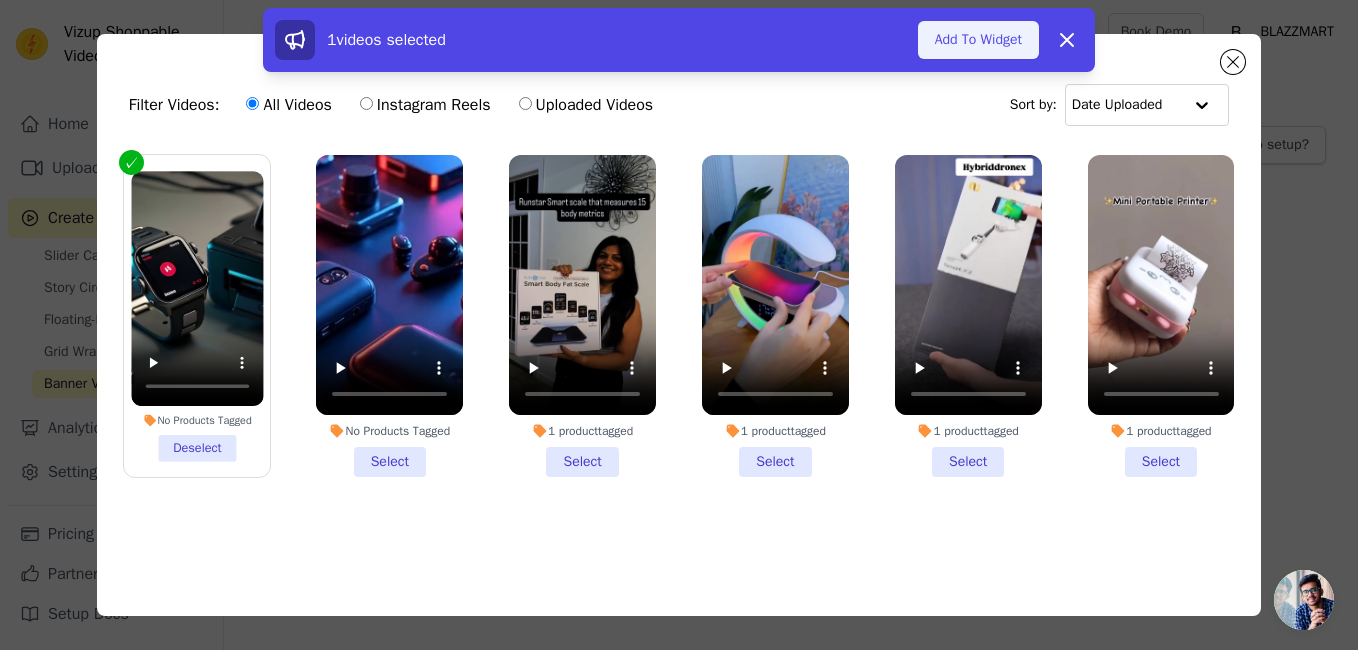 click on "Add To Widget" at bounding box center [978, 40] 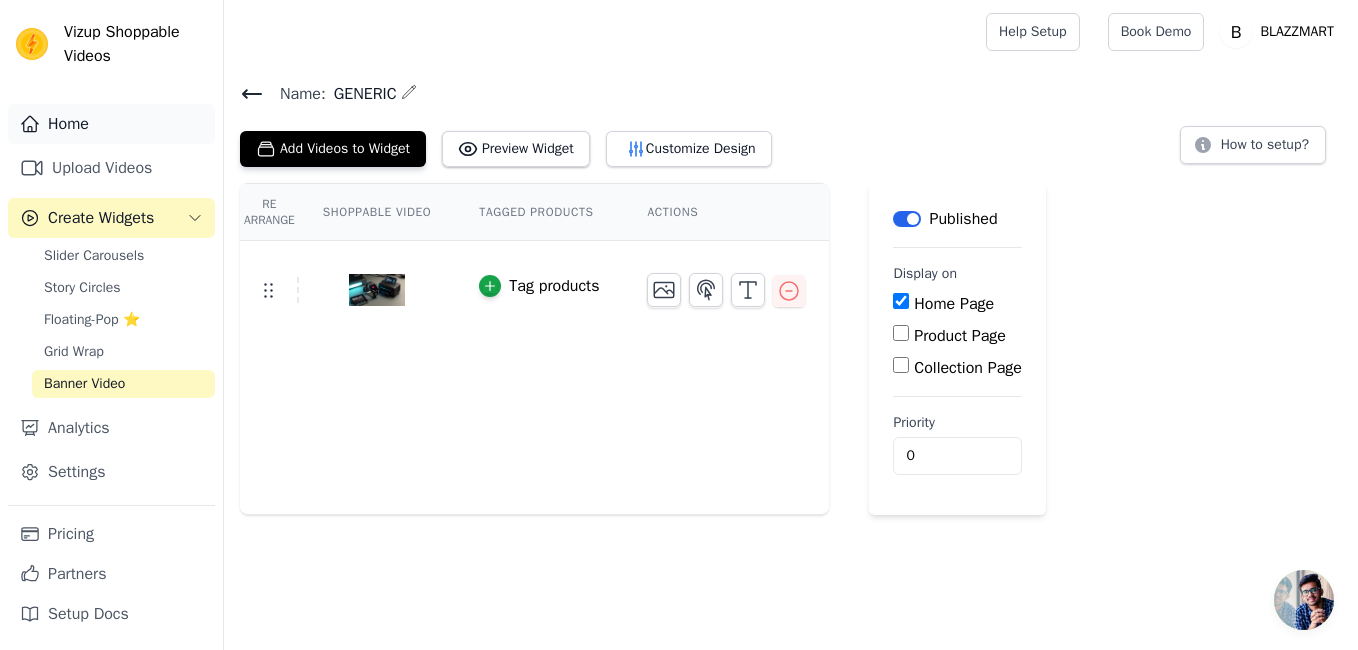 click on "Home" at bounding box center (111, 124) 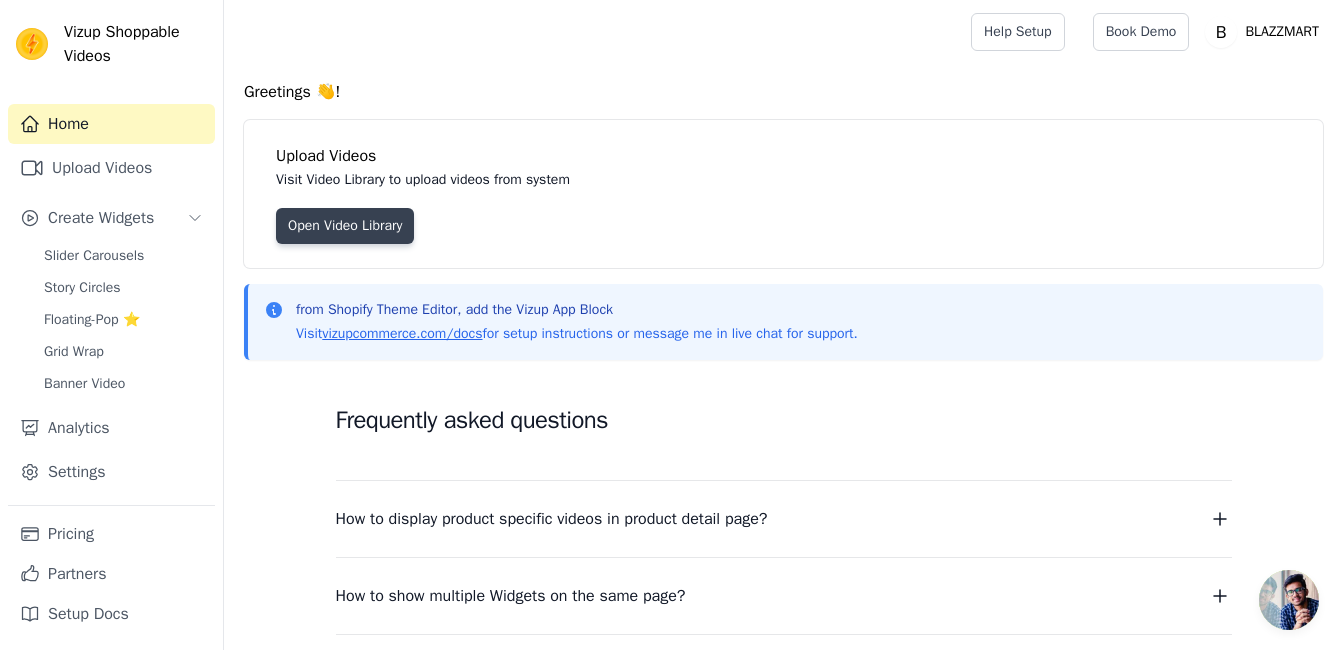 click on "Open Video Library" at bounding box center [345, 226] 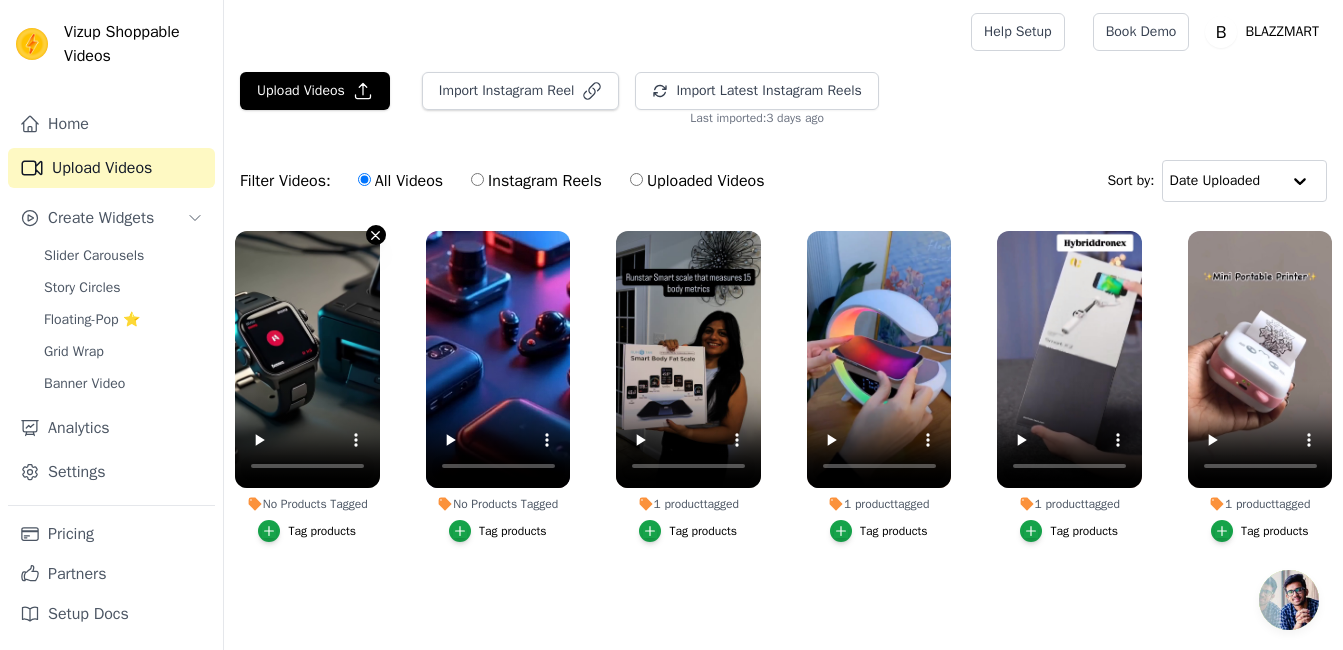 click 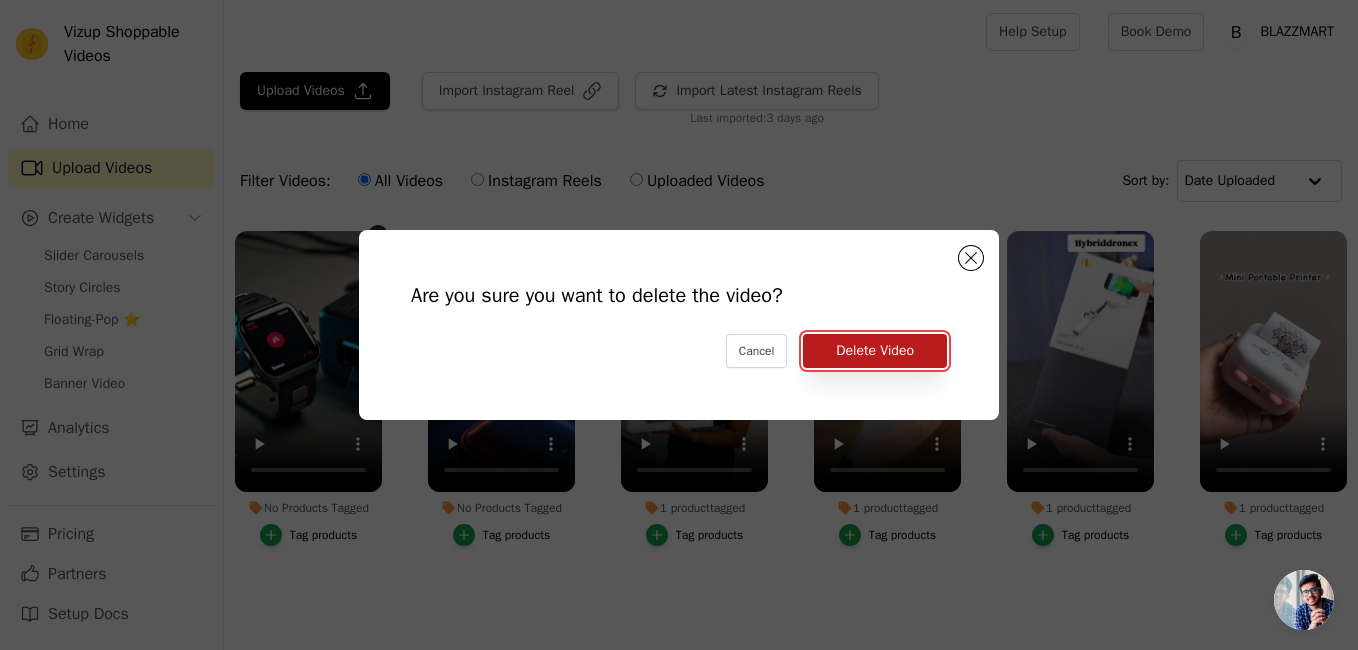 click on "Delete Video" at bounding box center [875, 351] 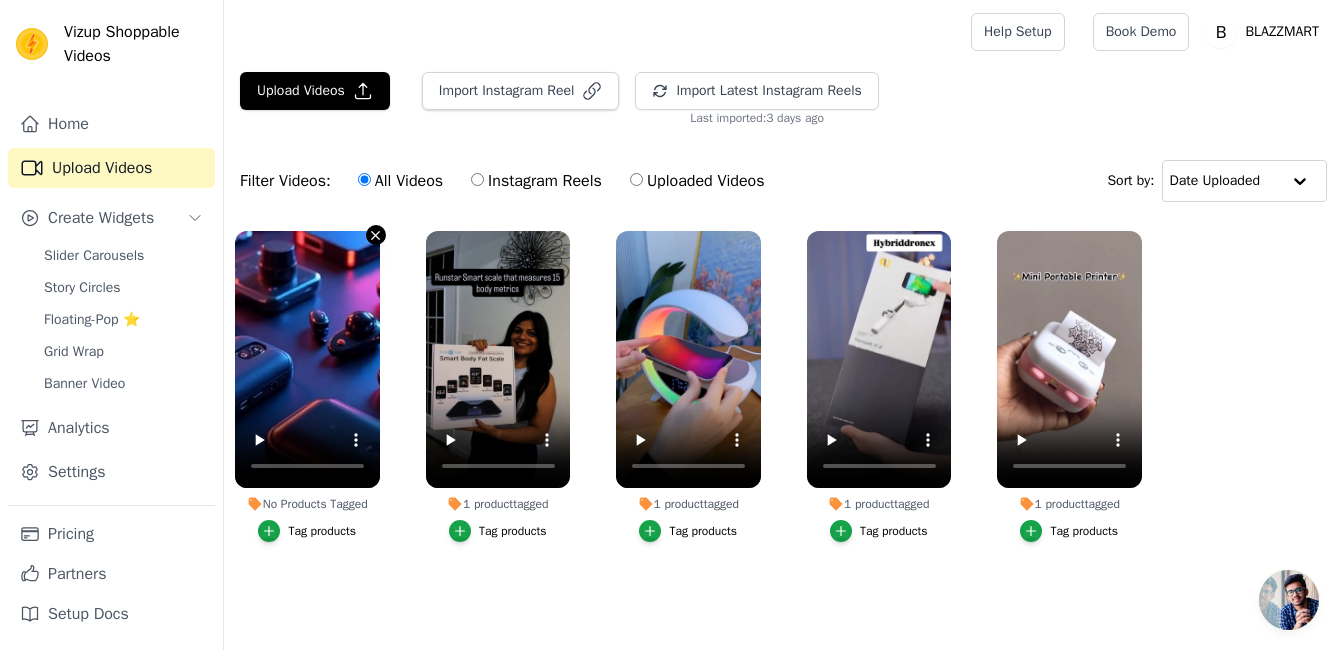 click 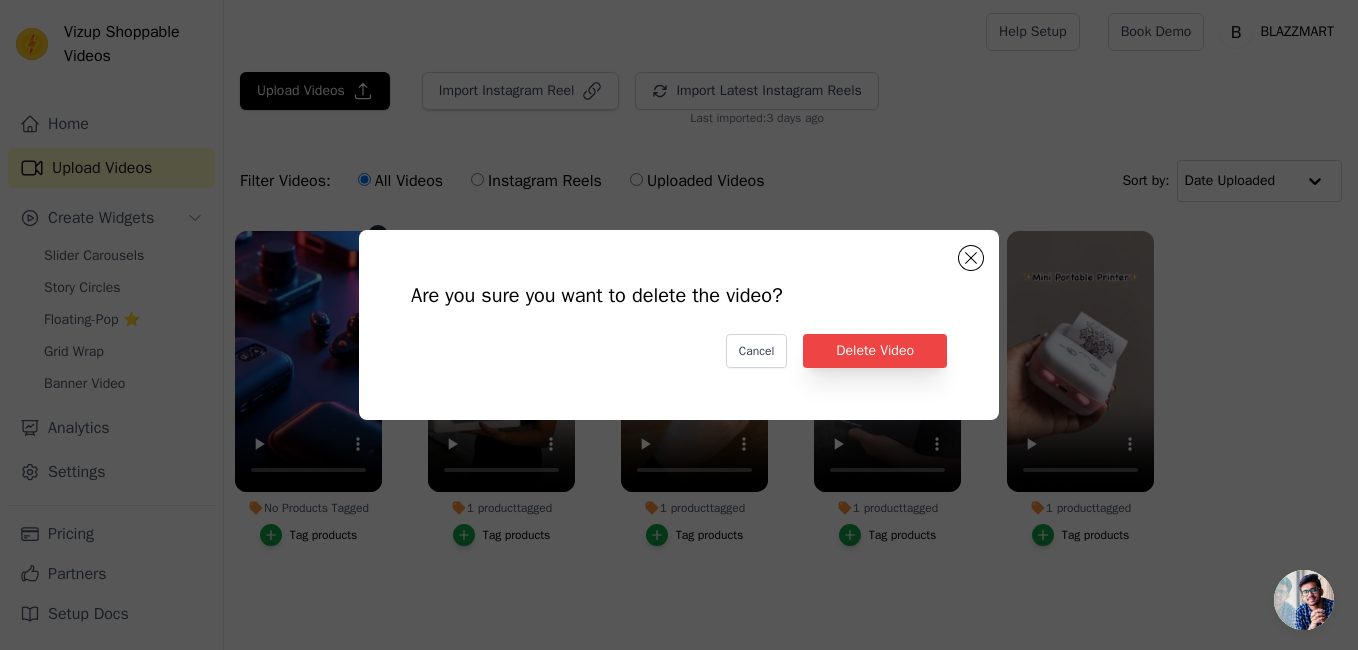 click on "Are you sure you want to delete the video?   Cancel   Delete Video" at bounding box center [679, 325] 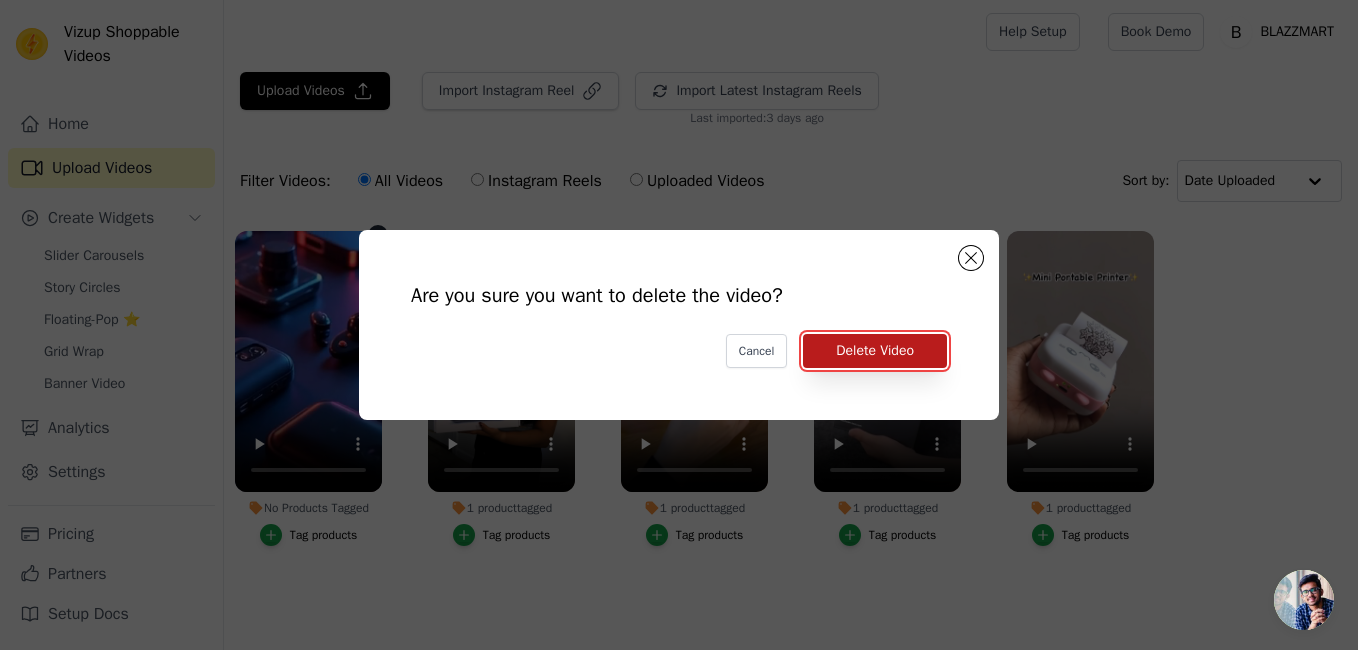 click on "Delete Video" at bounding box center [875, 351] 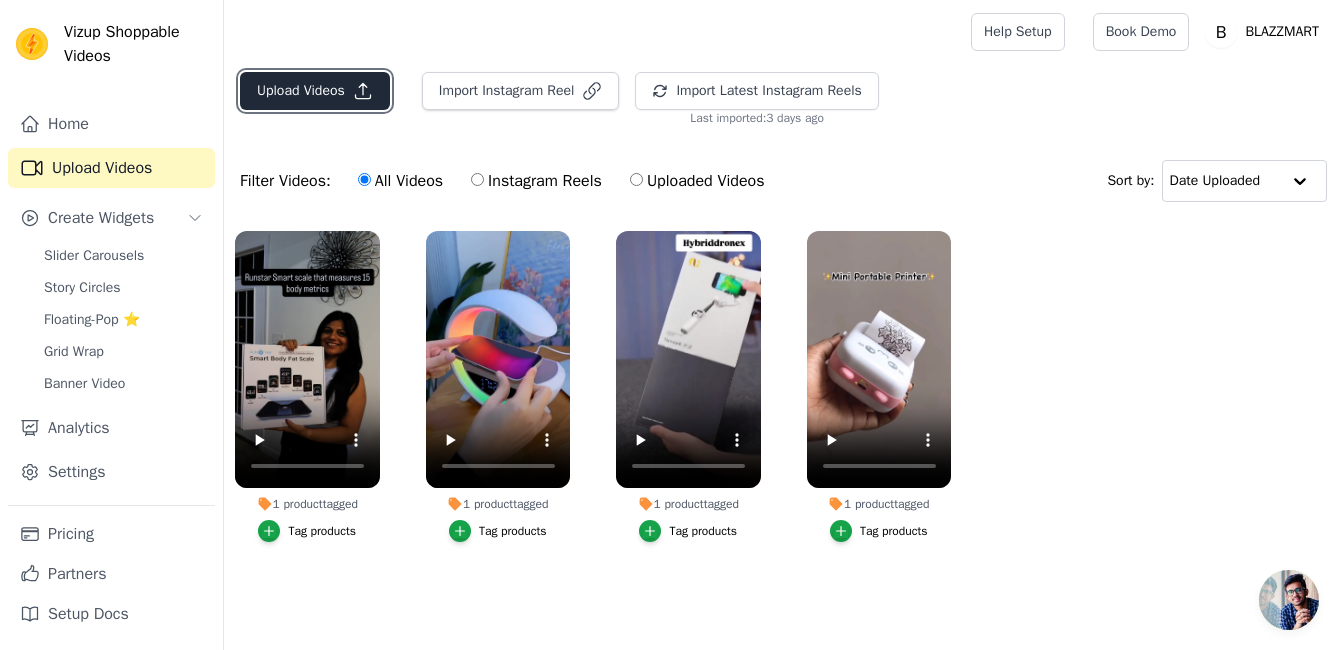 click on "Upload Videos" at bounding box center (315, 91) 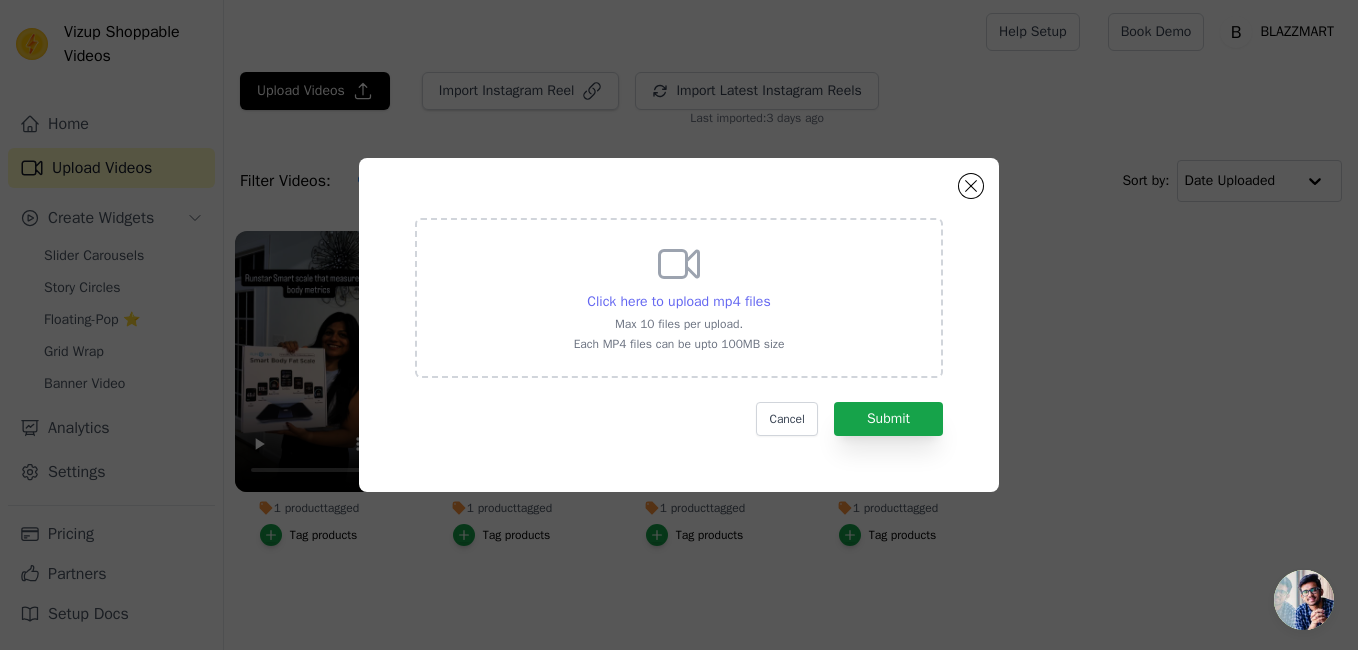 click on "Click here to upload mp4 files" at bounding box center [678, 301] 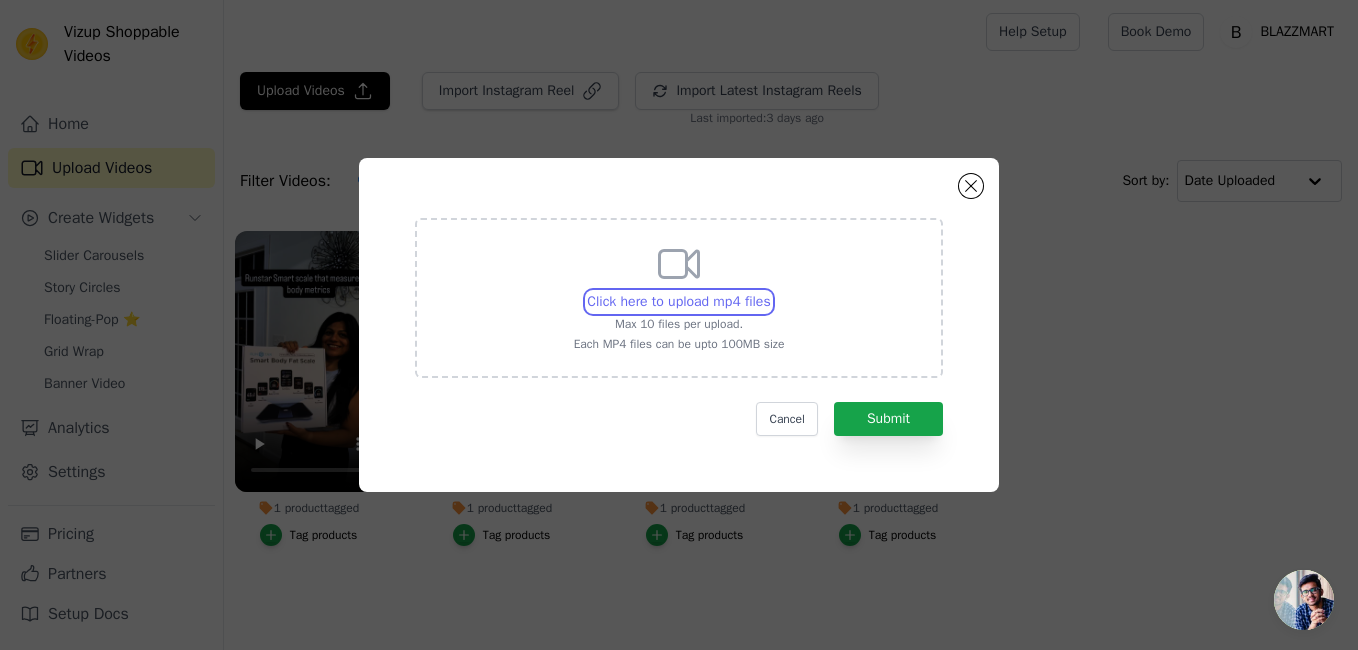 click on "Click here to upload mp4 files     Max 10 files per upload.   Each MP4 files can be upto 100MB size" at bounding box center (770, 291) 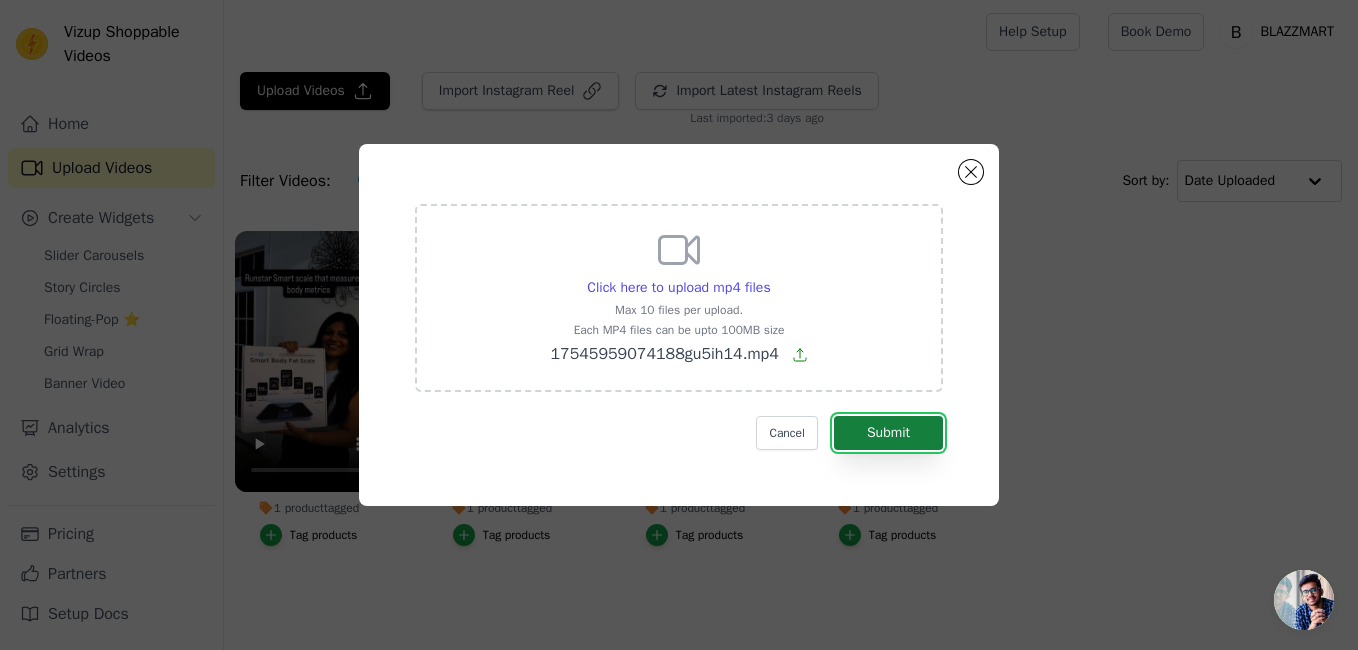 drag, startPoint x: 902, startPoint y: 431, endPoint x: 883, endPoint y: 425, distance: 19.924858 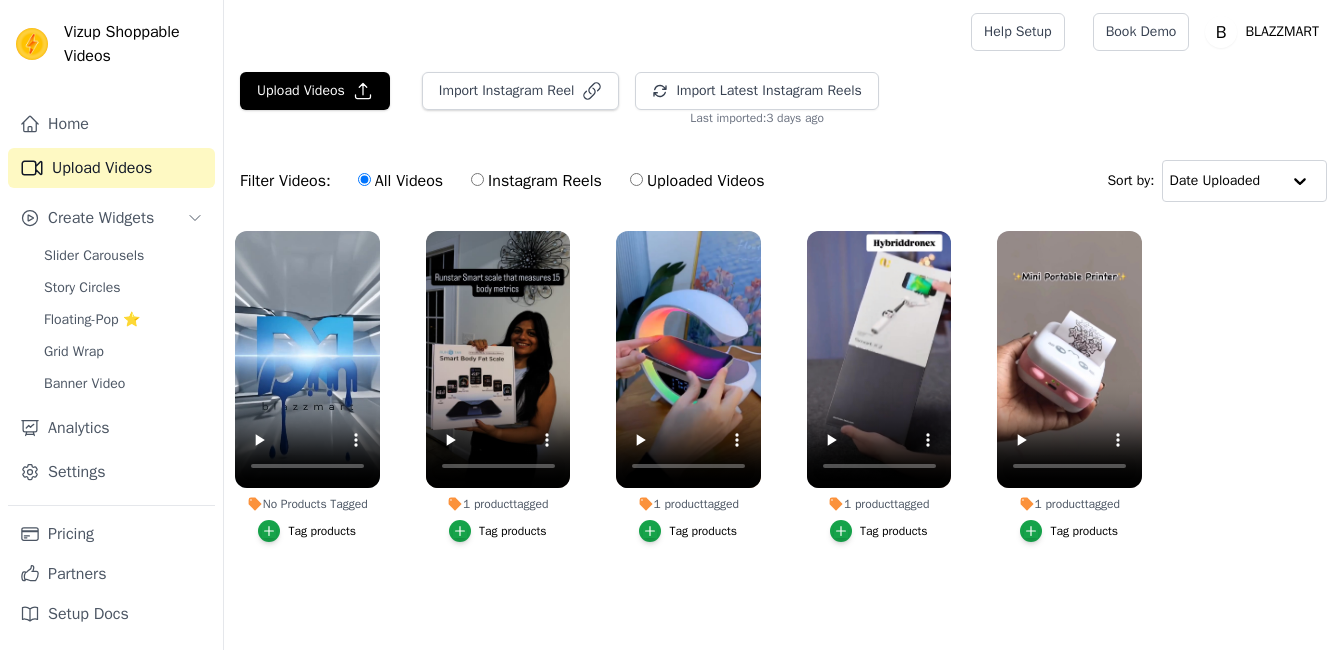 scroll, scrollTop: 0, scrollLeft: 0, axis: both 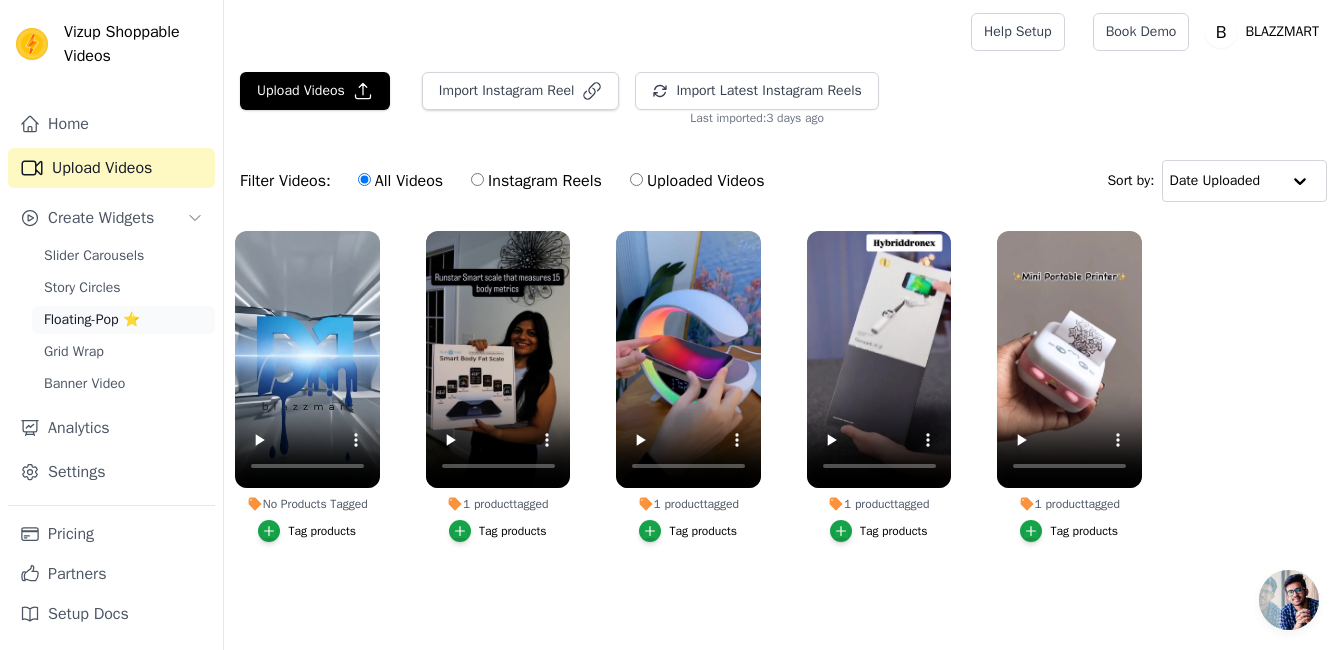 click on "Floating-Pop ⭐" at bounding box center [92, 320] 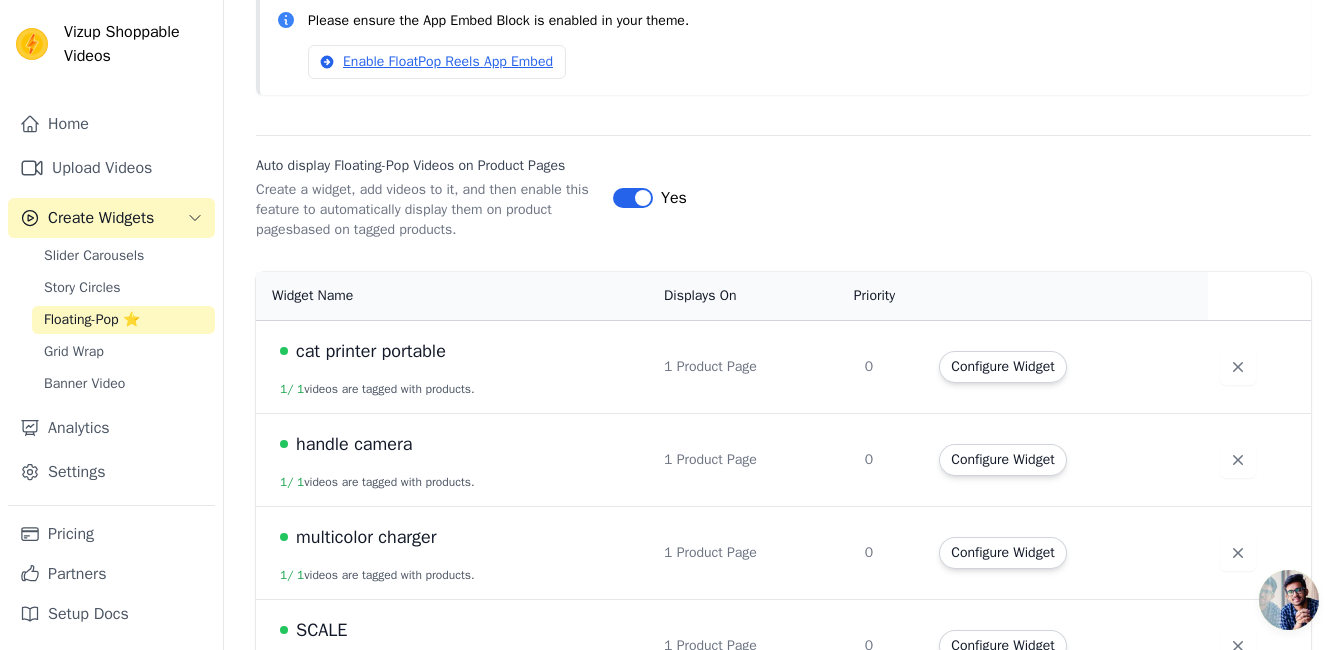 scroll, scrollTop: 250, scrollLeft: 0, axis: vertical 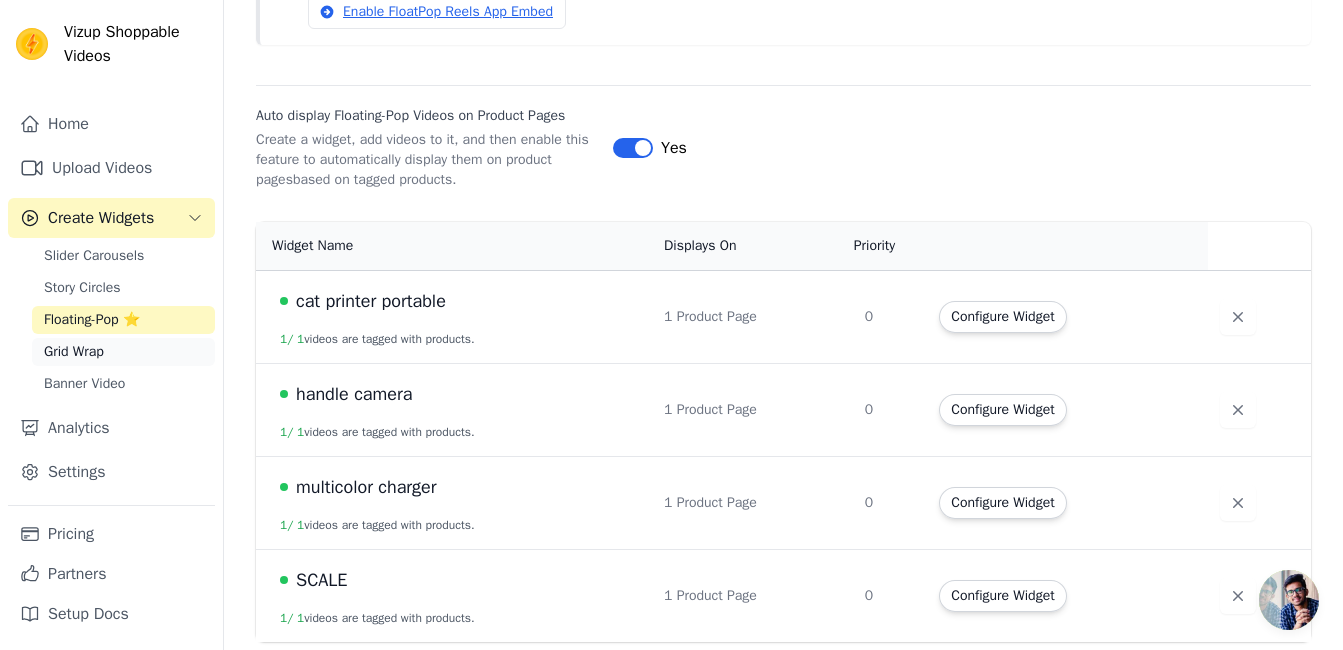 click on "Grid Wrap" at bounding box center [123, 352] 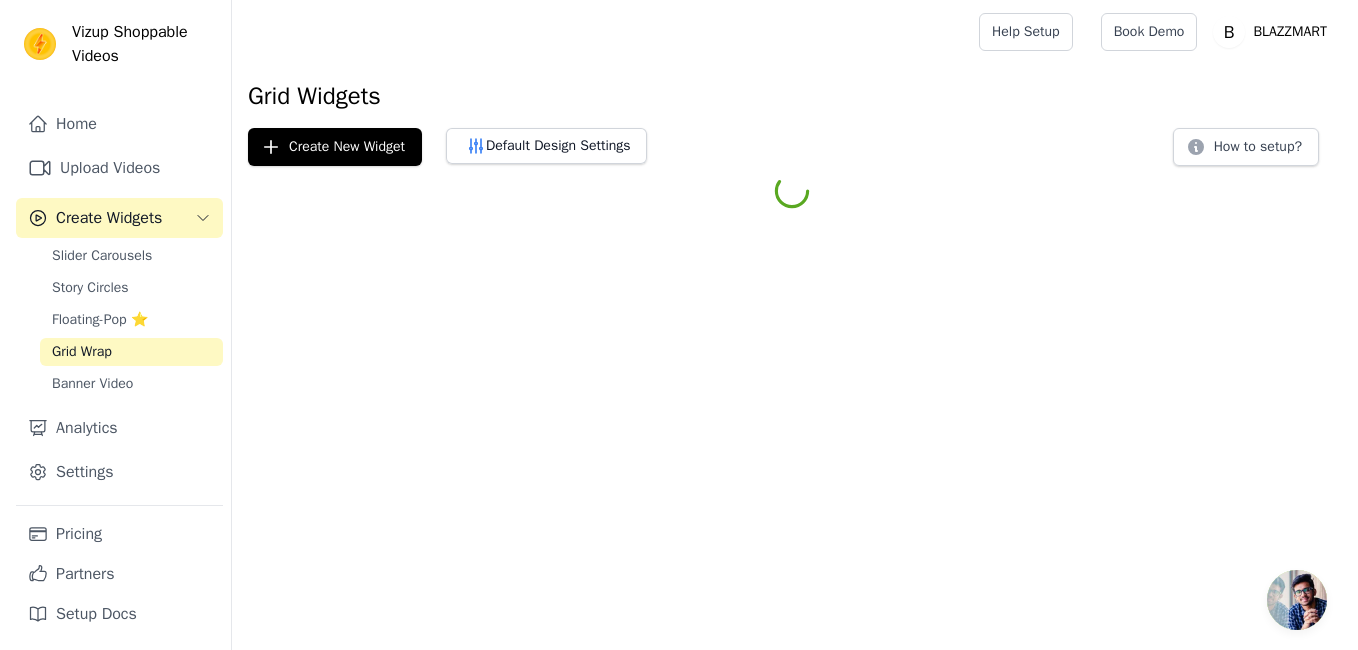 scroll, scrollTop: 0, scrollLeft: 0, axis: both 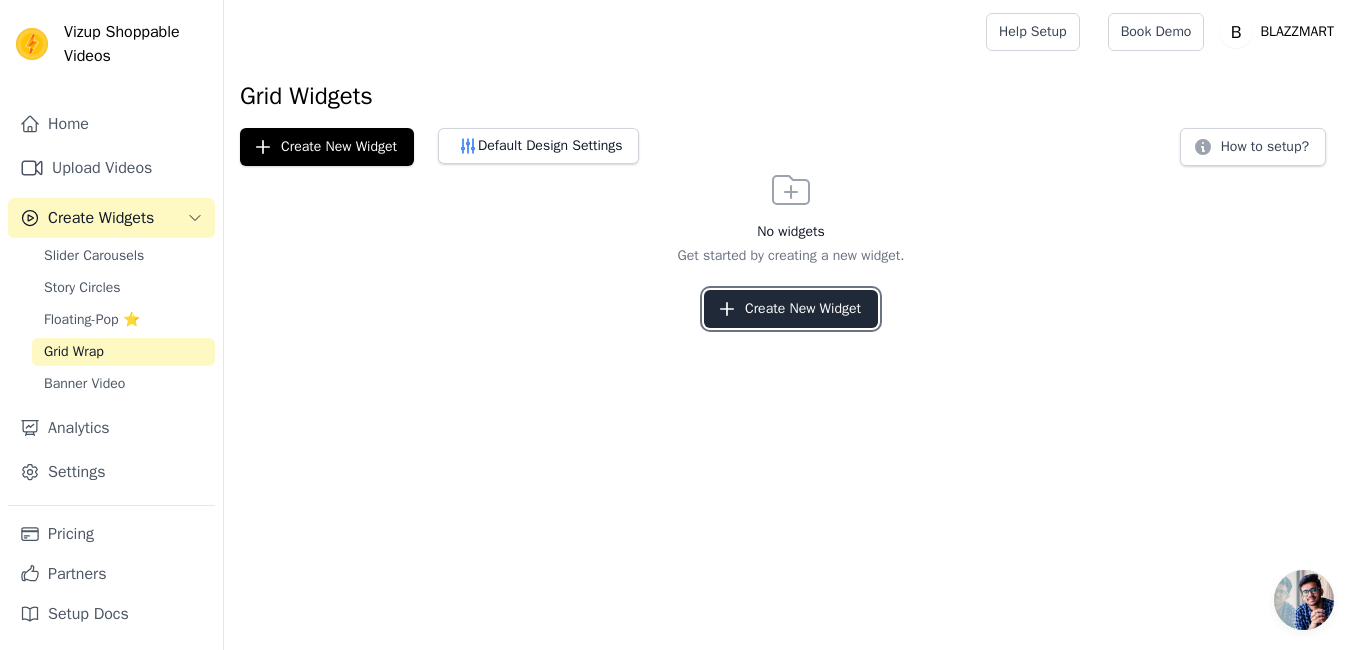 click on "Create New Widget" at bounding box center [791, 309] 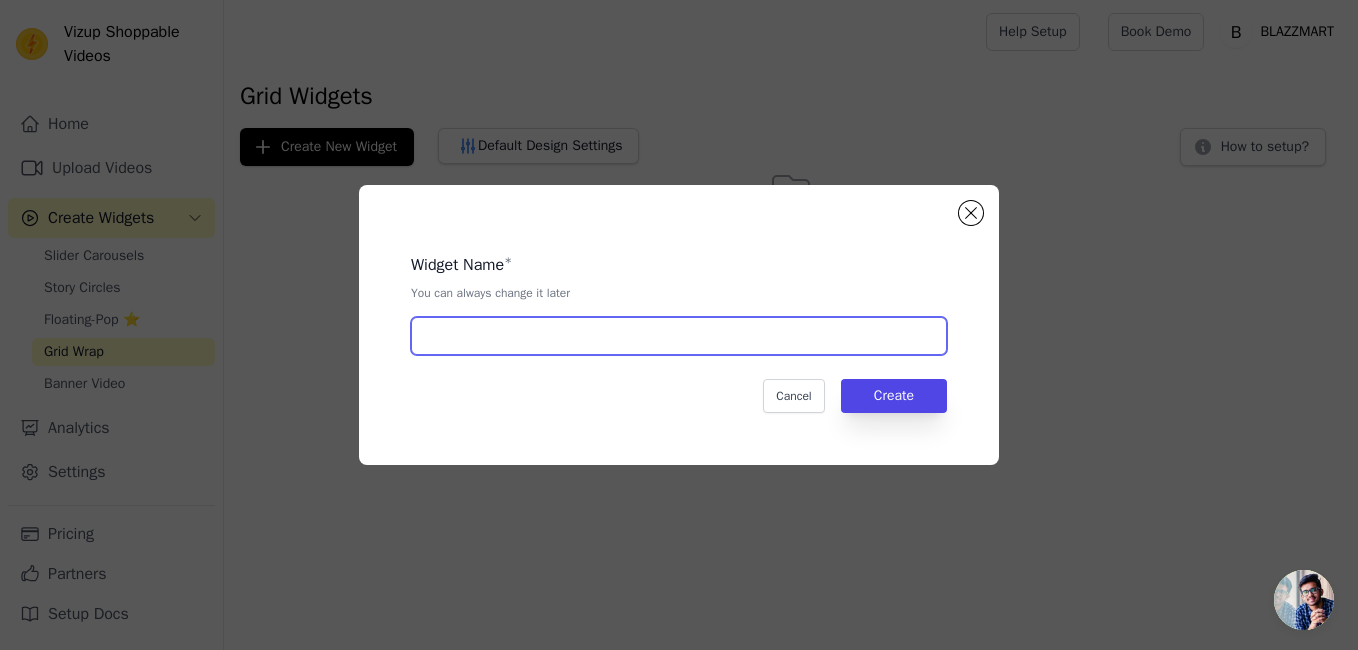 click at bounding box center (679, 336) 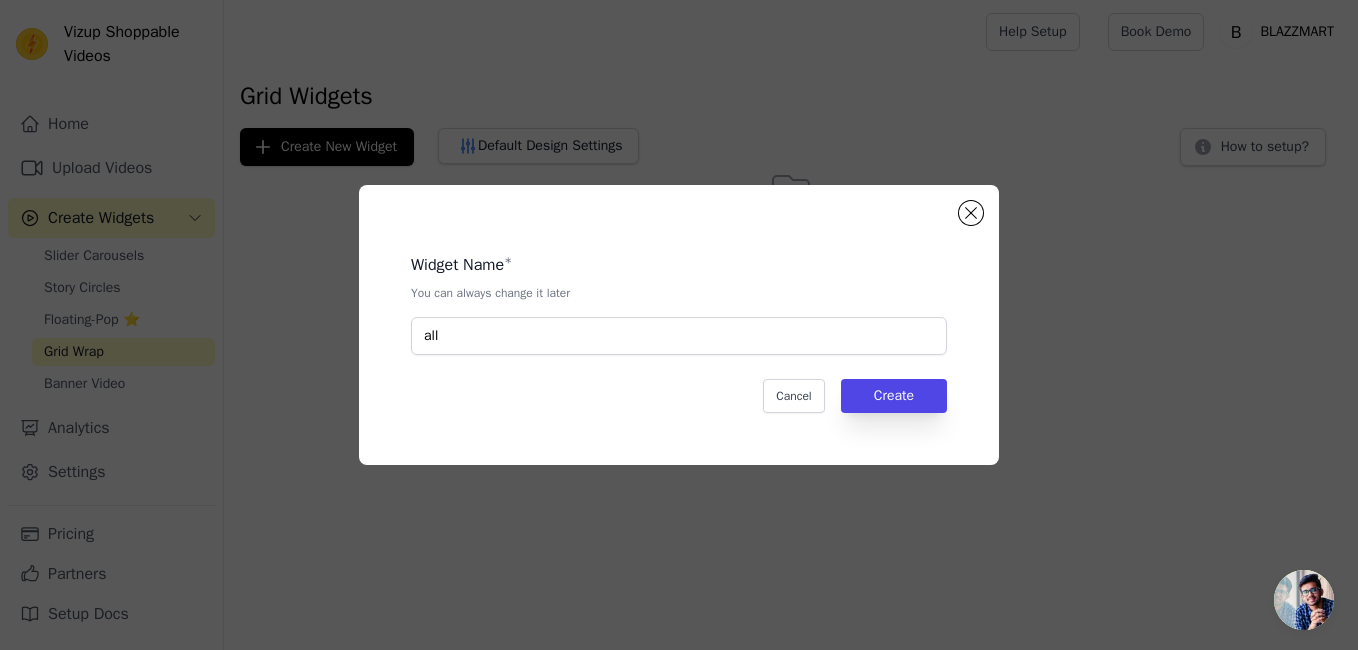 click on "Widget Name   *   You can always change it later   all     Cancel   Create" at bounding box center [679, 325] 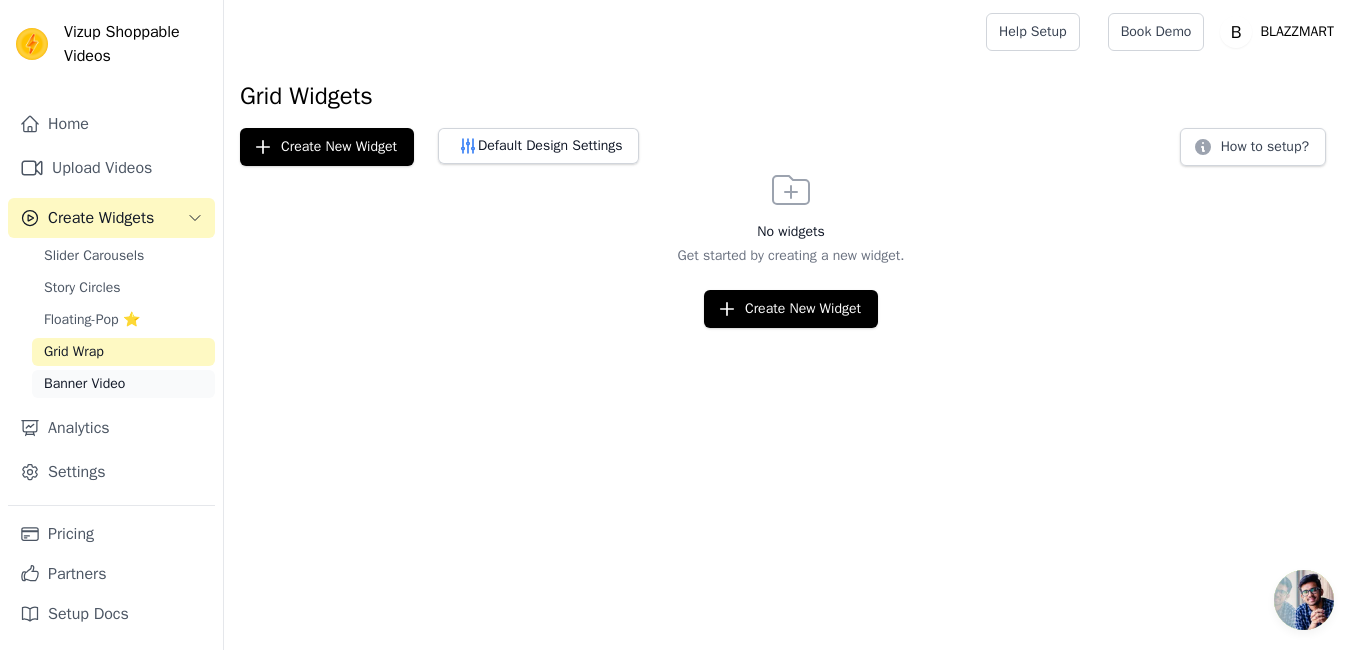 click on "Banner Video" at bounding box center (123, 384) 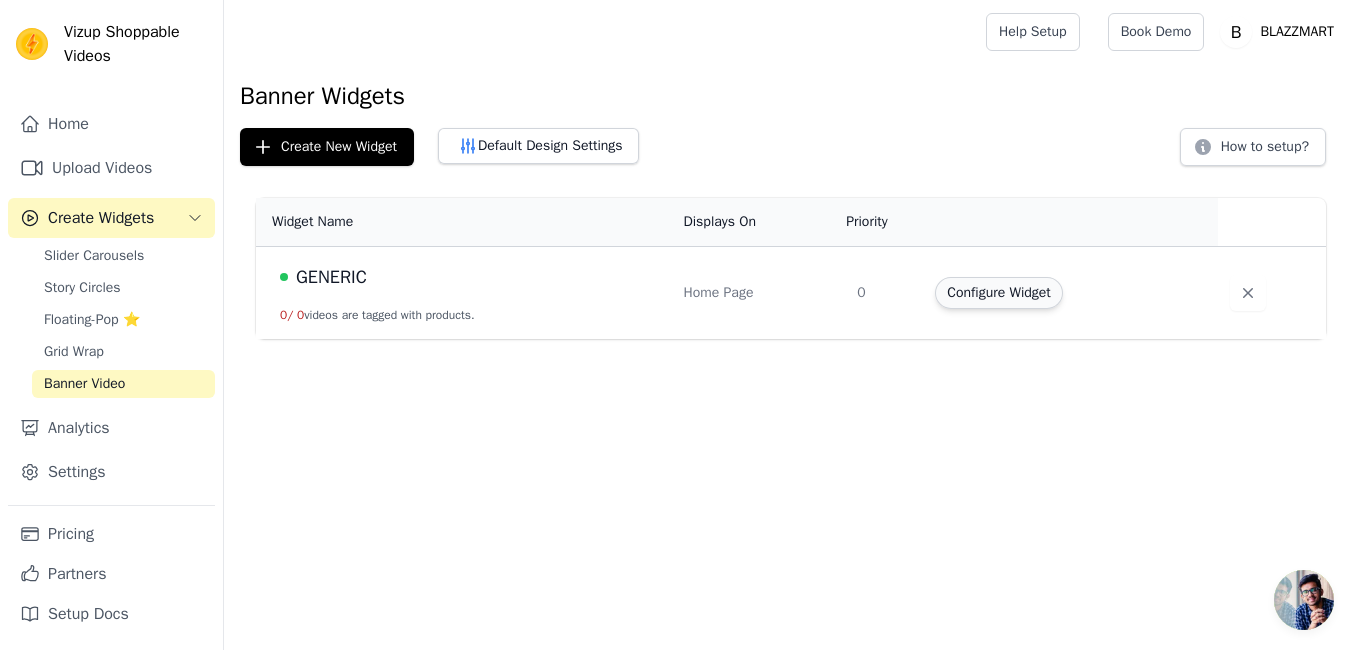 click on "Configure Widget" at bounding box center (998, 293) 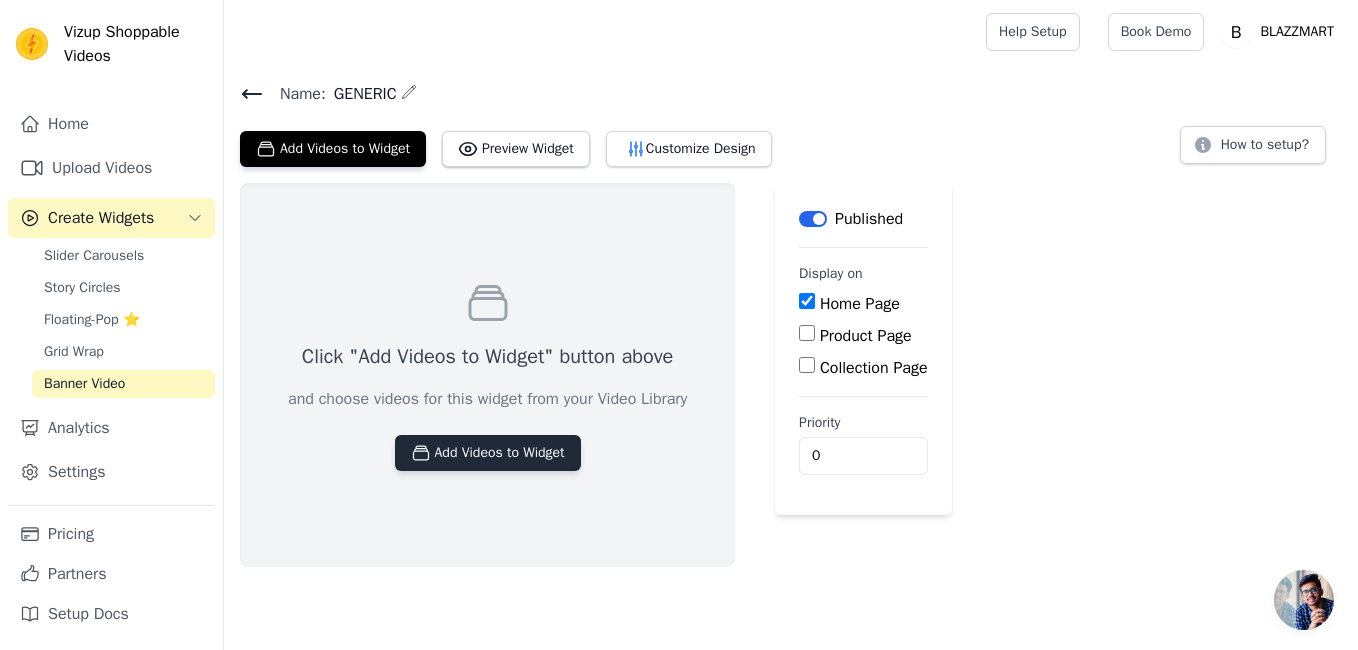 click on "Add Videos to Widget" at bounding box center (488, 453) 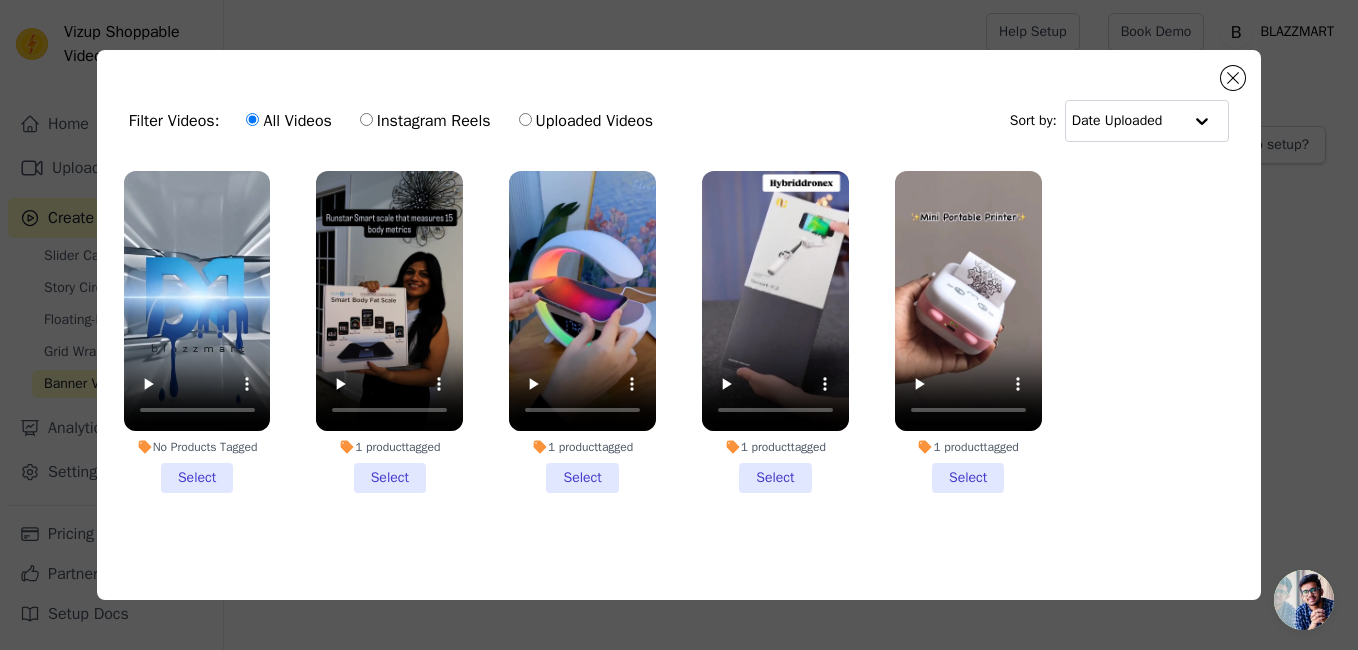 click on "No Products Tagged     Select" at bounding box center [197, 332] 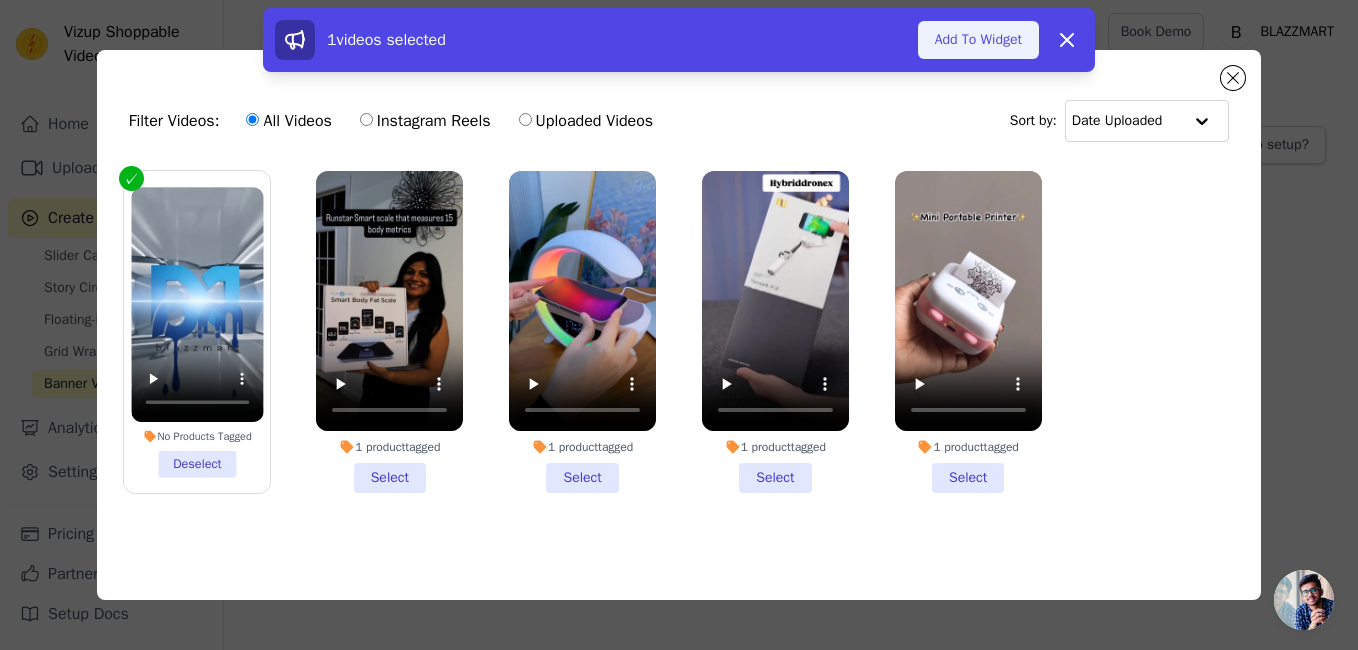 click on "Add To Widget" at bounding box center (978, 40) 